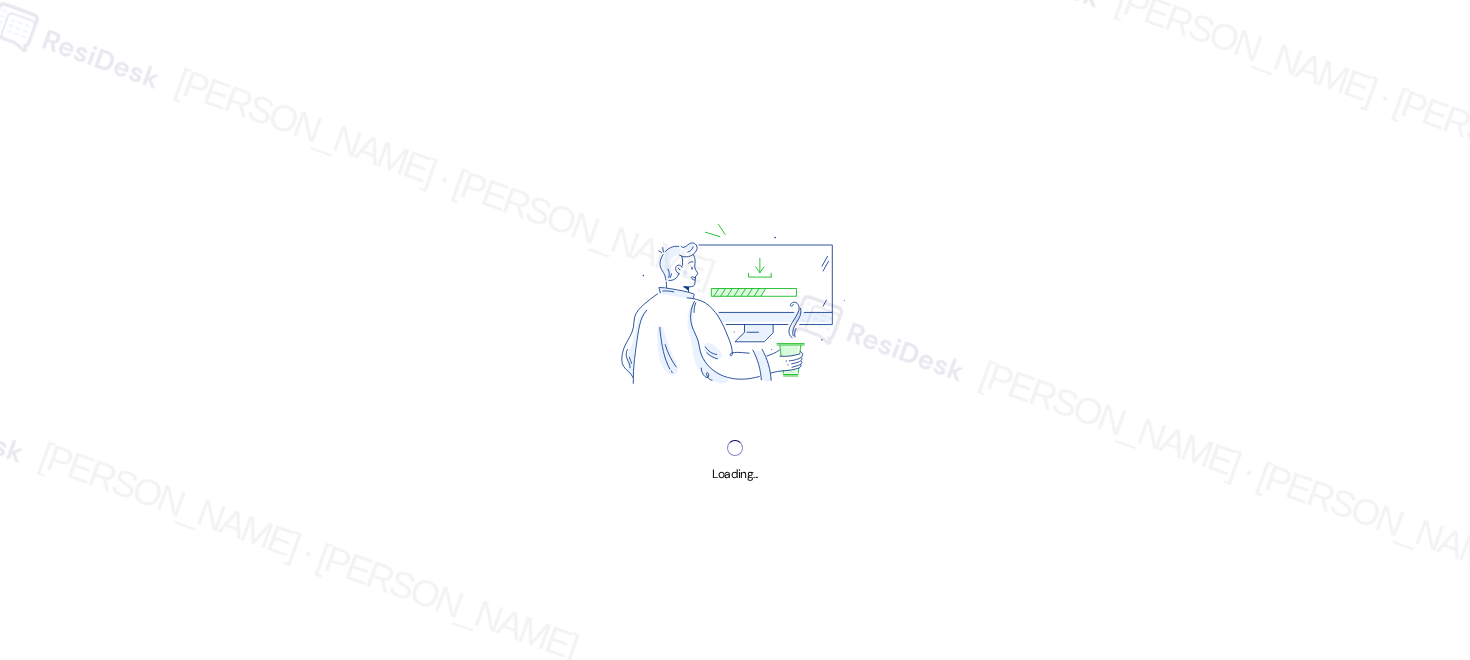 scroll, scrollTop: 0, scrollLeft: 0, axis: both 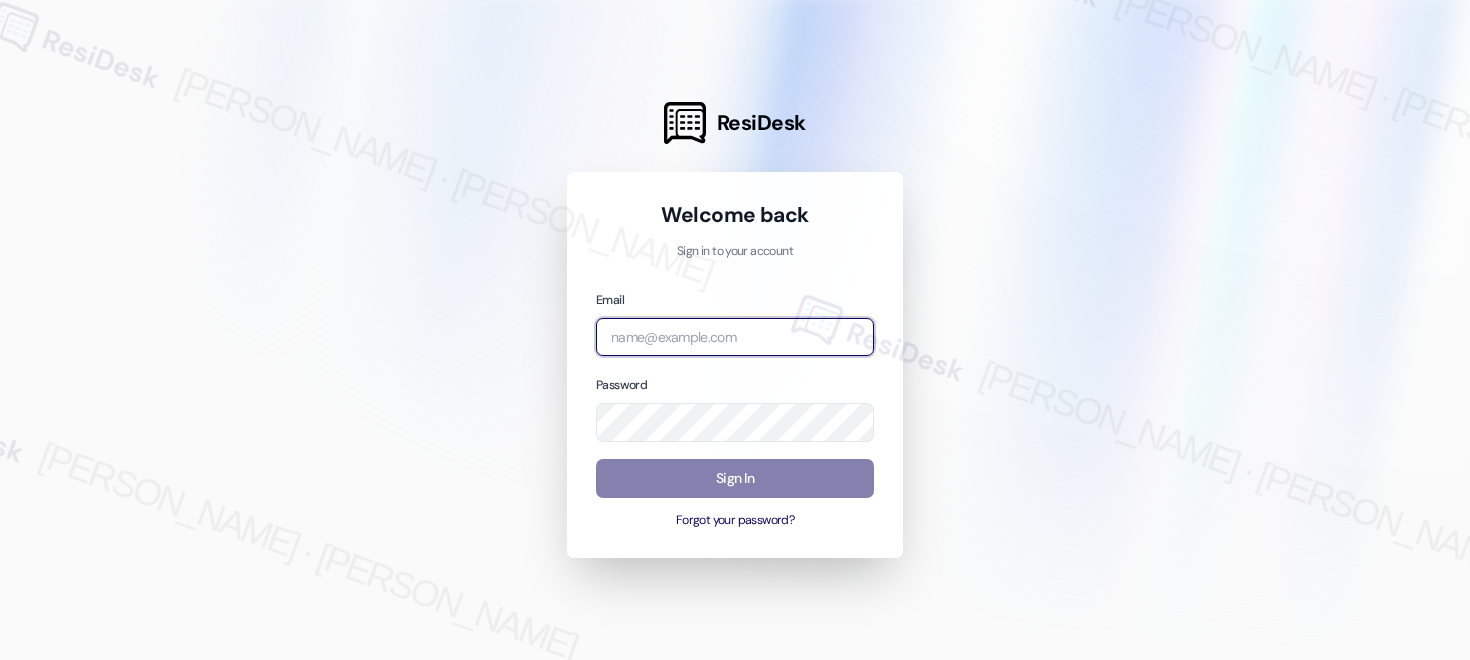 click at bounding box center [735, 337] 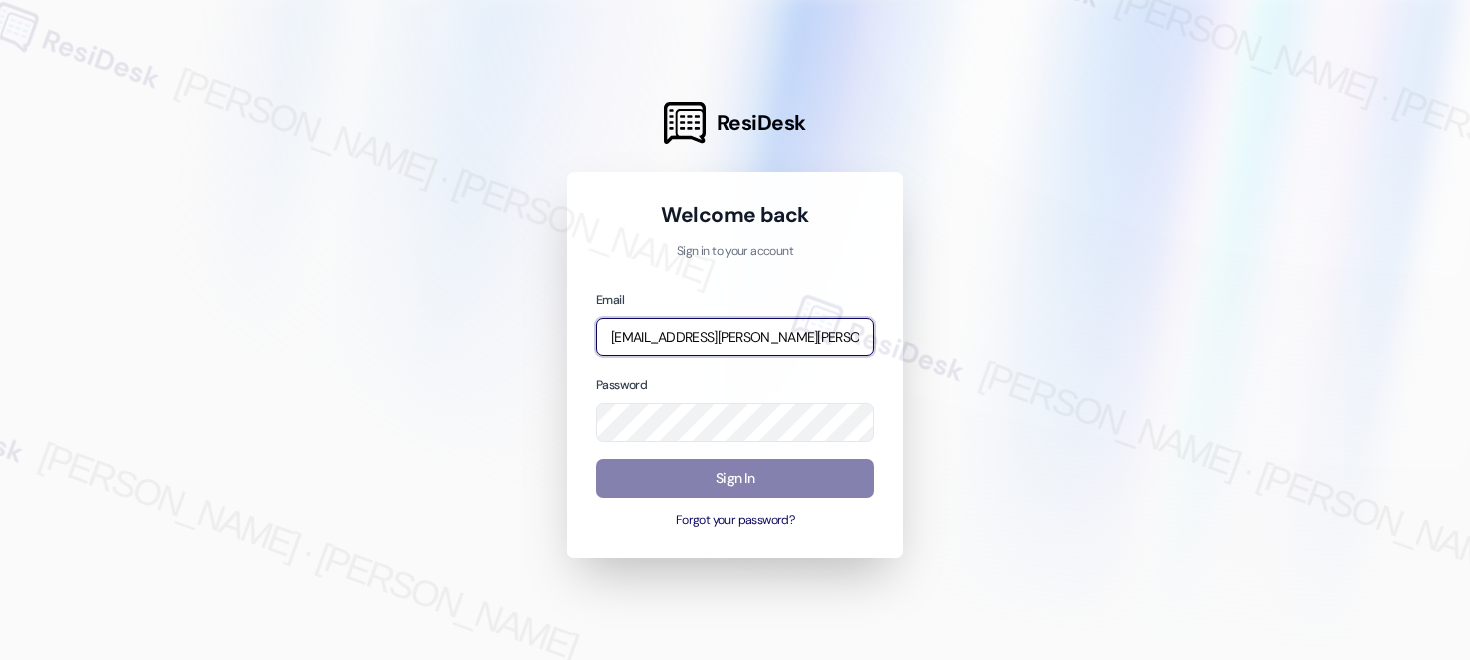 type on "[EMAIL_ADDRESS][PERSON_NAME][PERSON_NAME][PERSON_NAME][DOMAIN_NAME]" 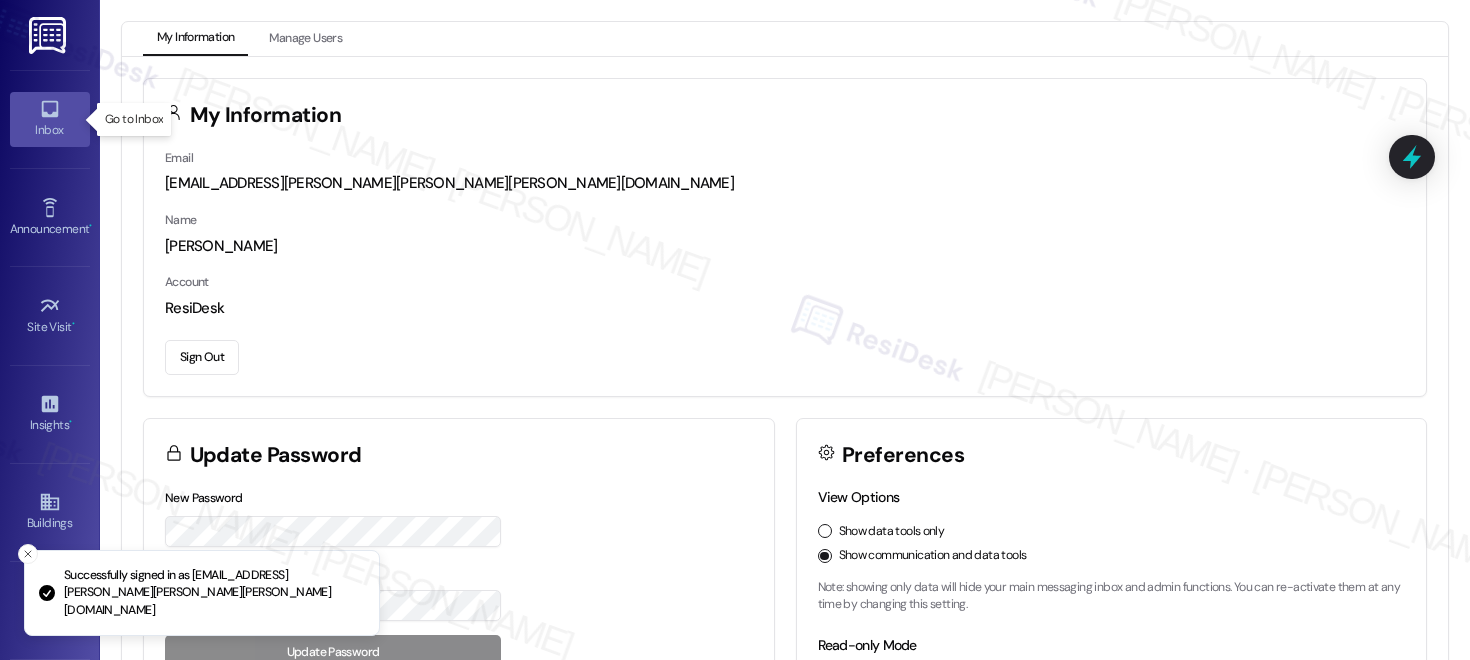 click 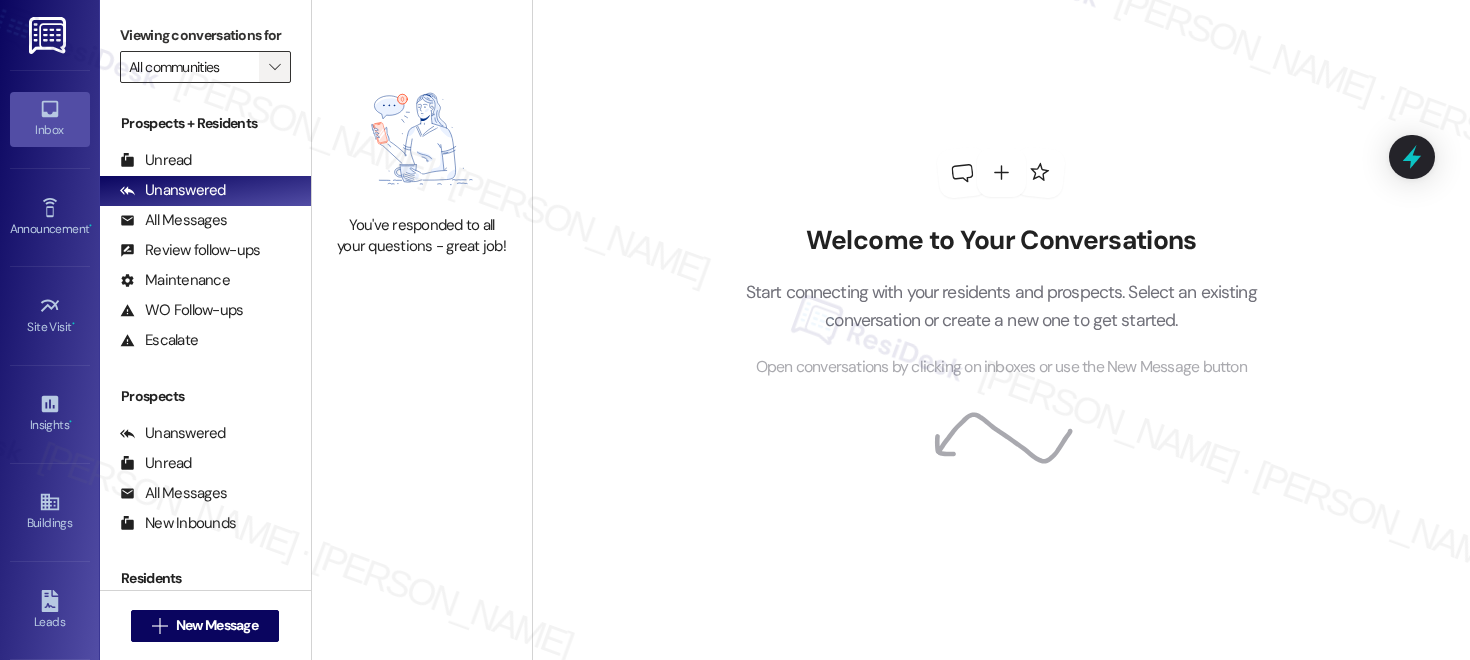 click on "" at bounding box center [274, 67] 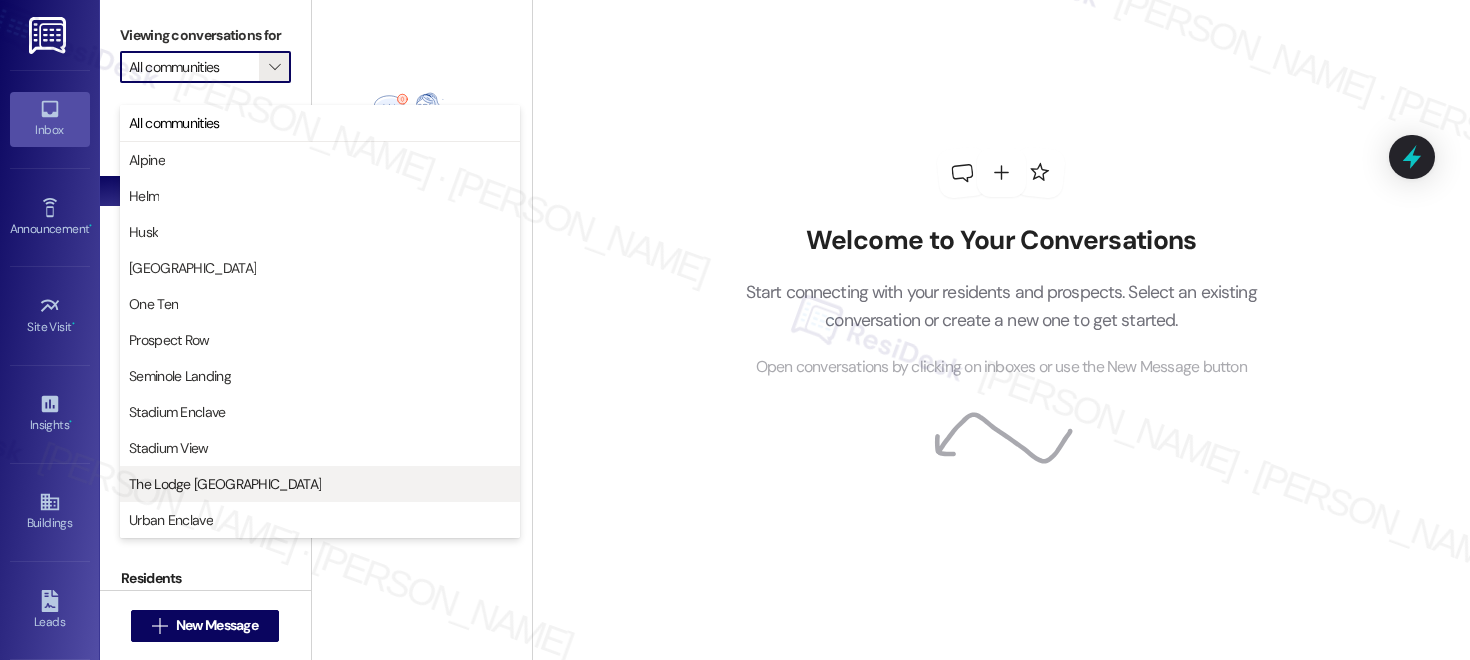 click on "The Lodge [GEOGRAPHIC_DATA]" at bounding box center [320, 484] 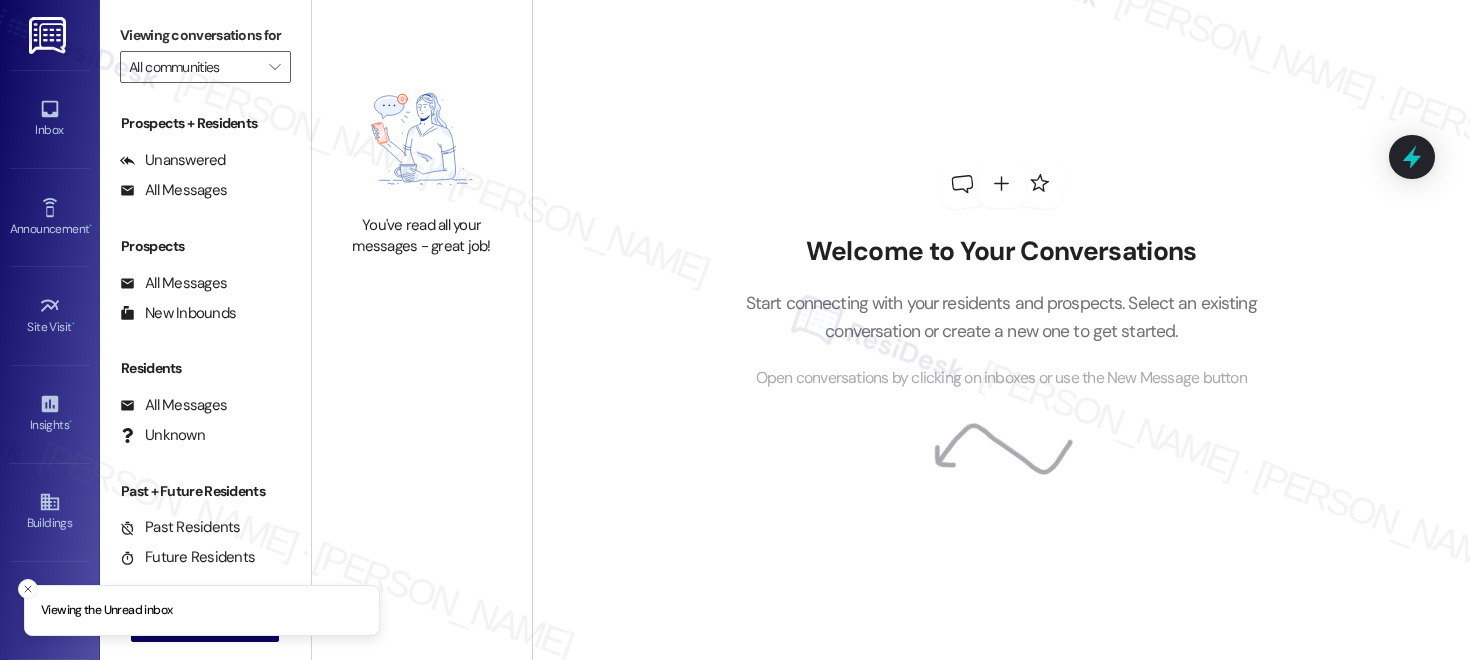 type on "The Lodge [GEOGRAPHIC_DATA]" 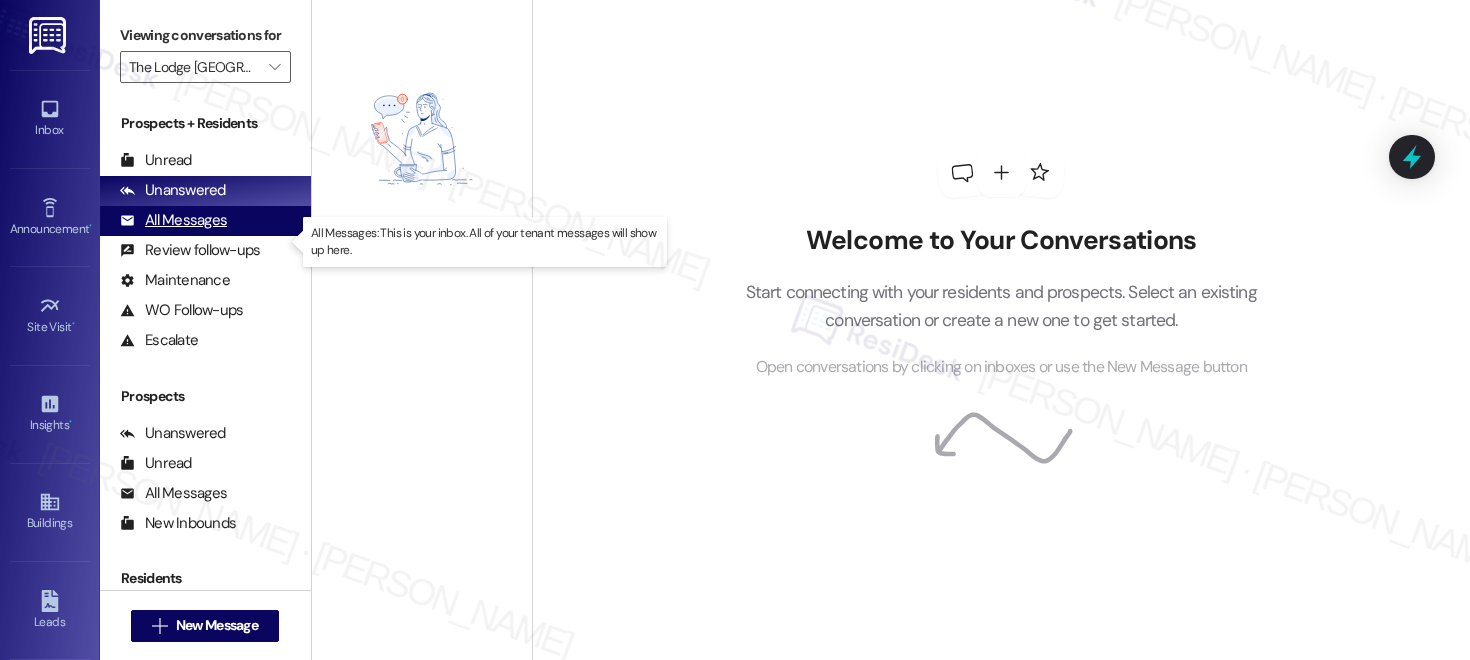 click on "All Messages" at bounding box center (173, 220) 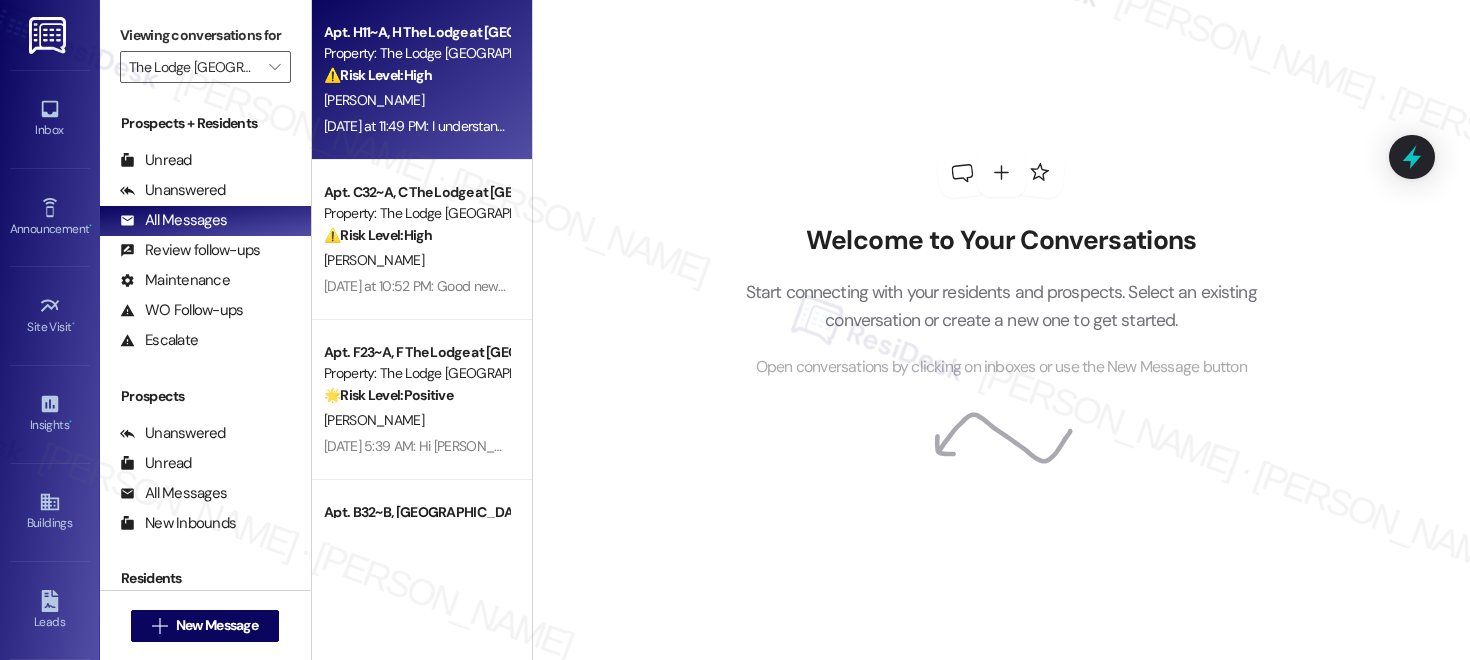 click on "Property: The Lodge [GEOGRAPHIC_DATA]" at bounding box center (416, 53) 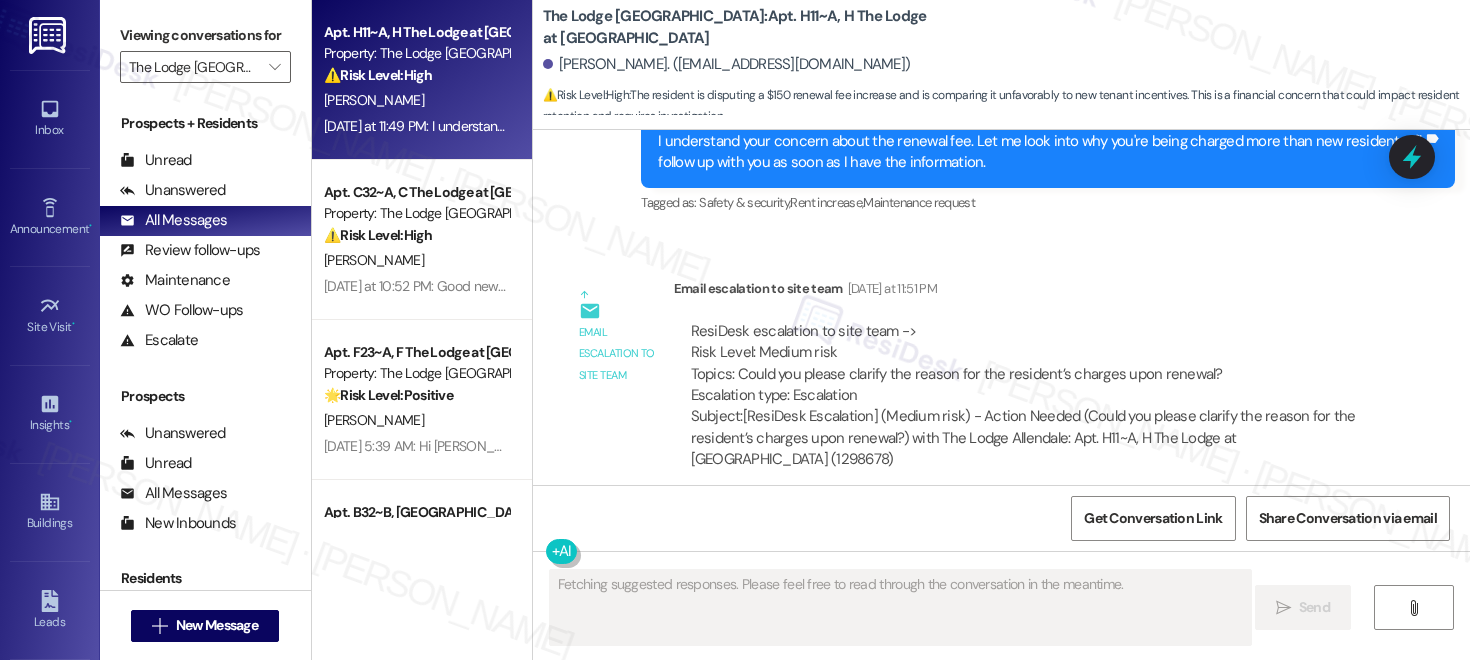 scroll, scrollTop: 3280, scrollLeft: 0, axis: vertical 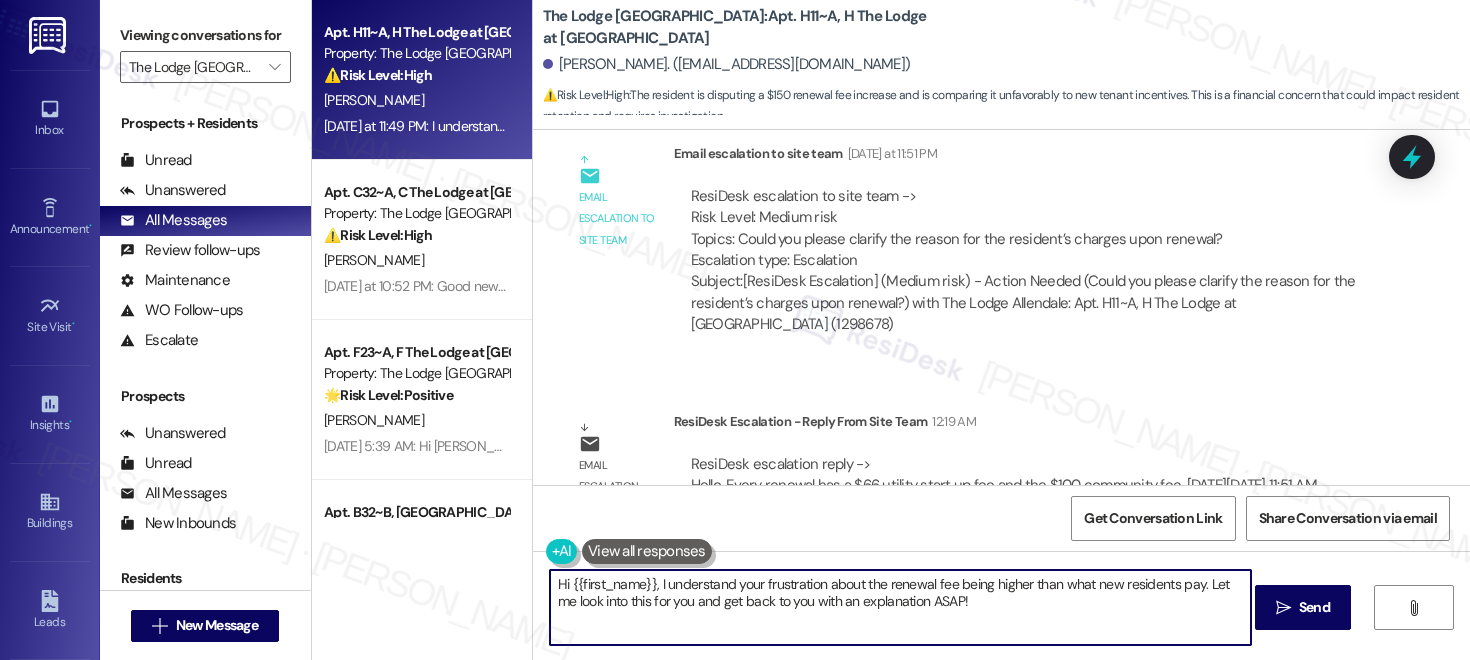 click on "Hi {{first_name}}, I understand your frustration about the renewal fee being higher than what new residents pay. Let me look into this for you and get back to you with an explanation ASAP!" at bounding box center [900, 607] 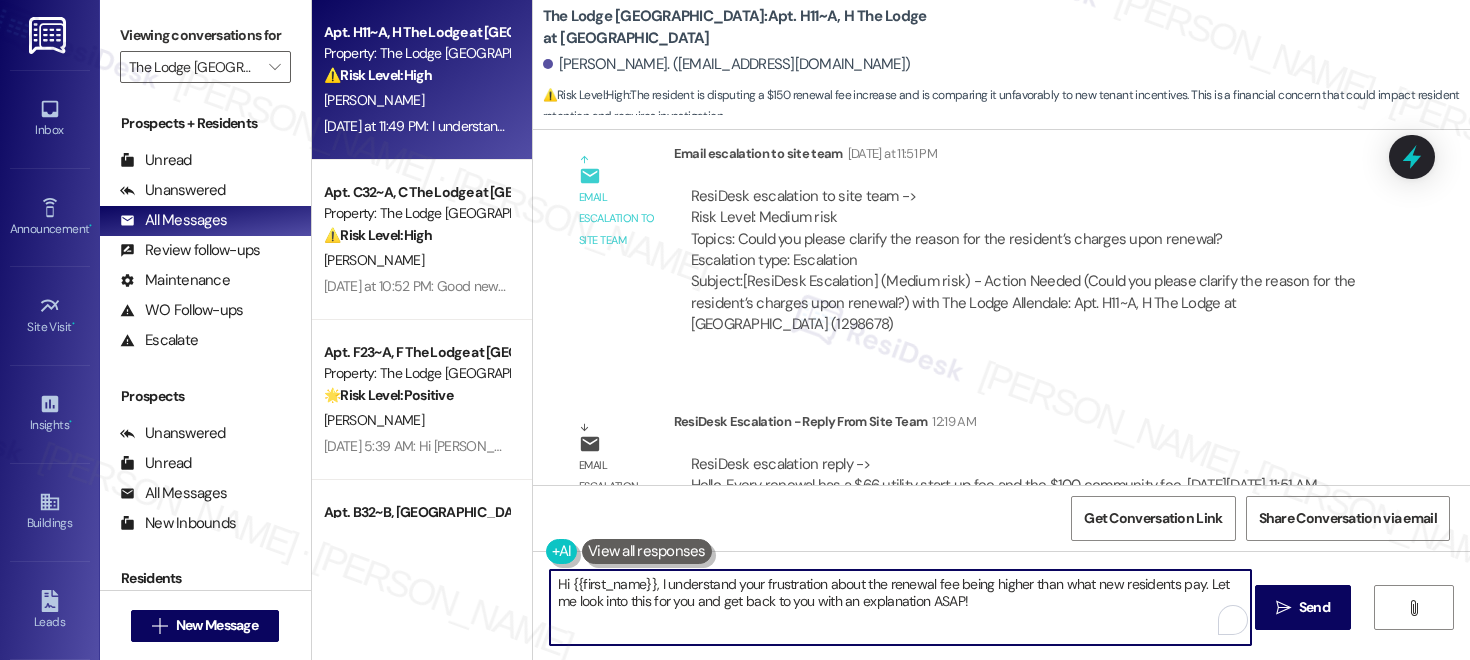 click on "Hi {{first_name}}, I understand your frustration about the renewal fee being higher than what new residents pay. Let me look into this for you and get back to you with an explanation ASAP!" at bounding box center [900, 607] 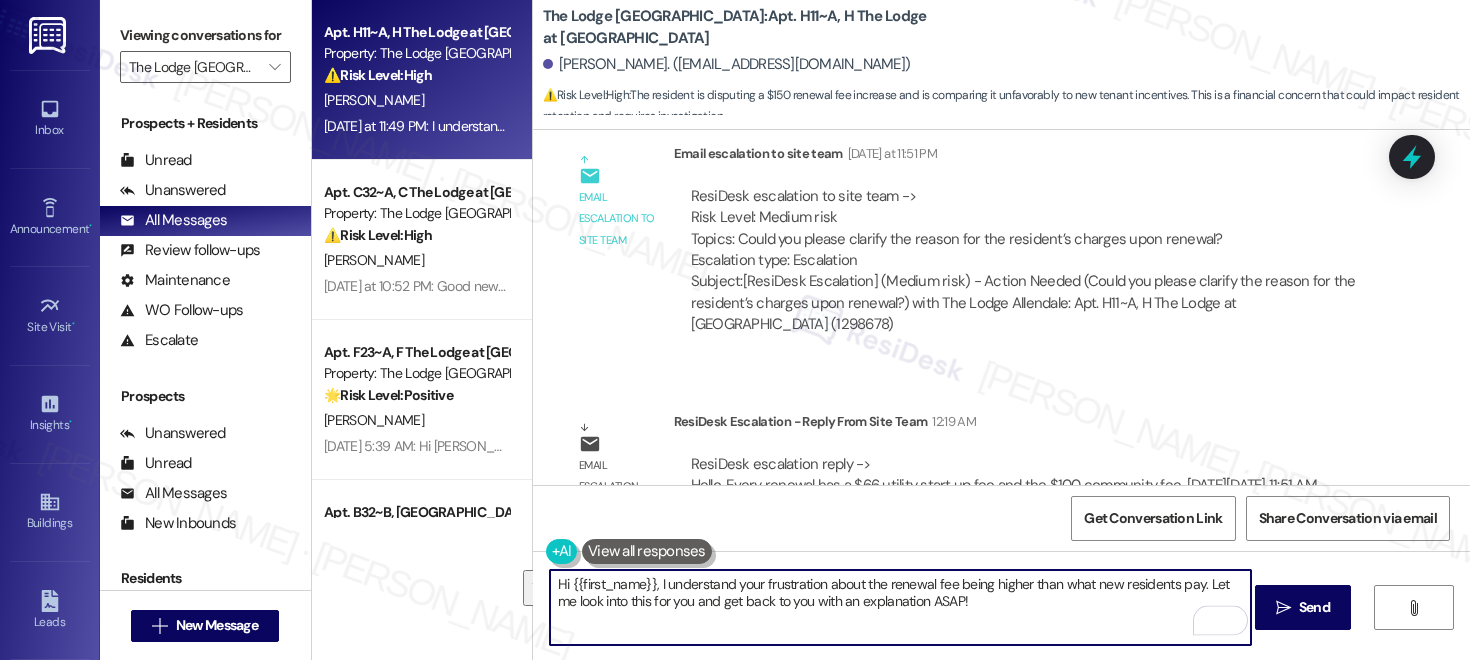 drag, startPoint x: 969, startPoint y: 612, endPoint x: 660, endPoint y: 579, distance: 310.75714 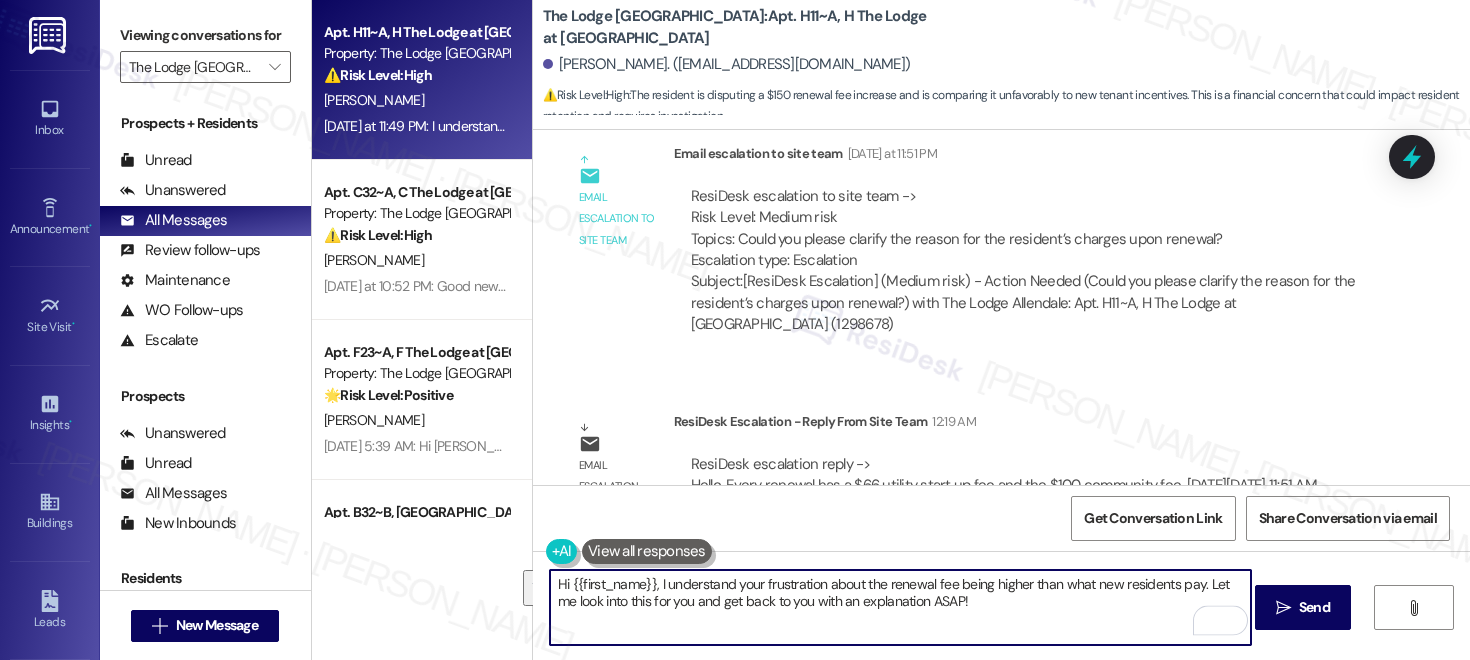 click on "Hi {{first_name}}, I understand your frustration about the renewal fee being higher than what new residents pay. Let me look into this for you and get back to you with an explanation ASAP!" at bounding box center (900, 607) 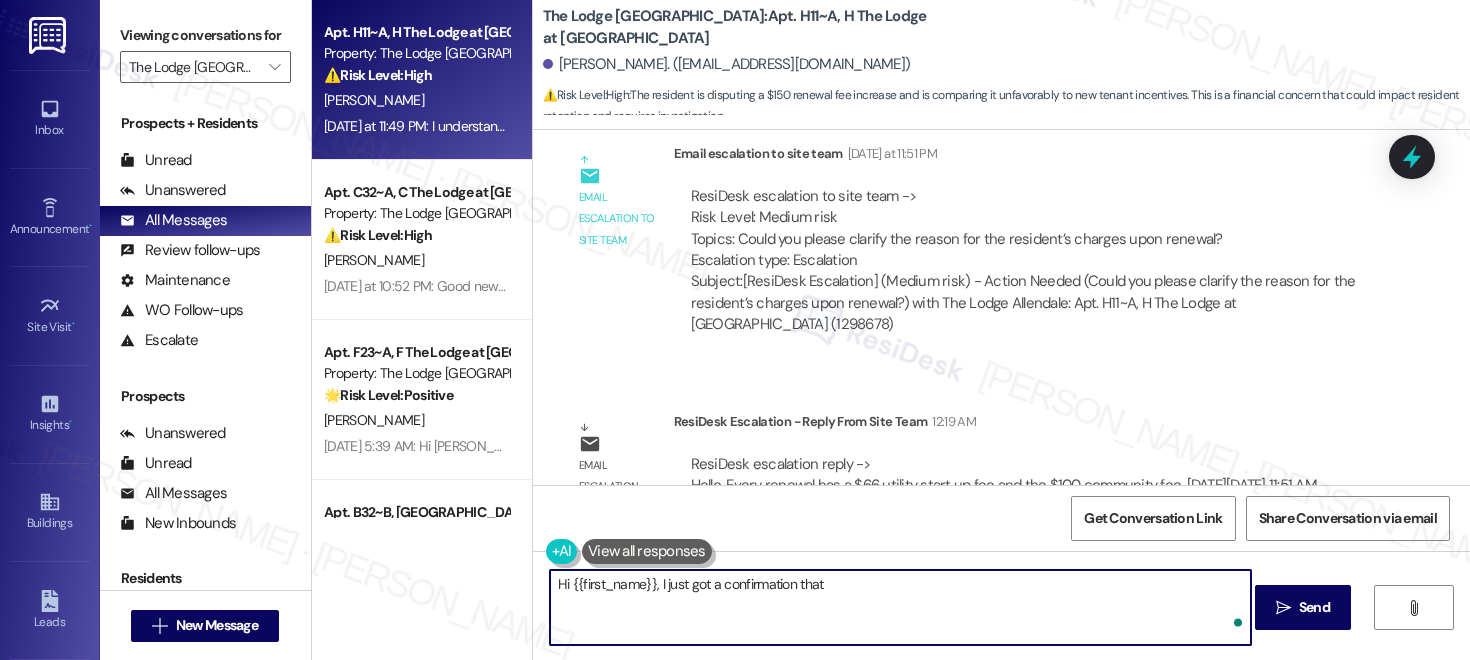 paste on "Every renewal has a $66 utility start up fee and the $100 community fee." 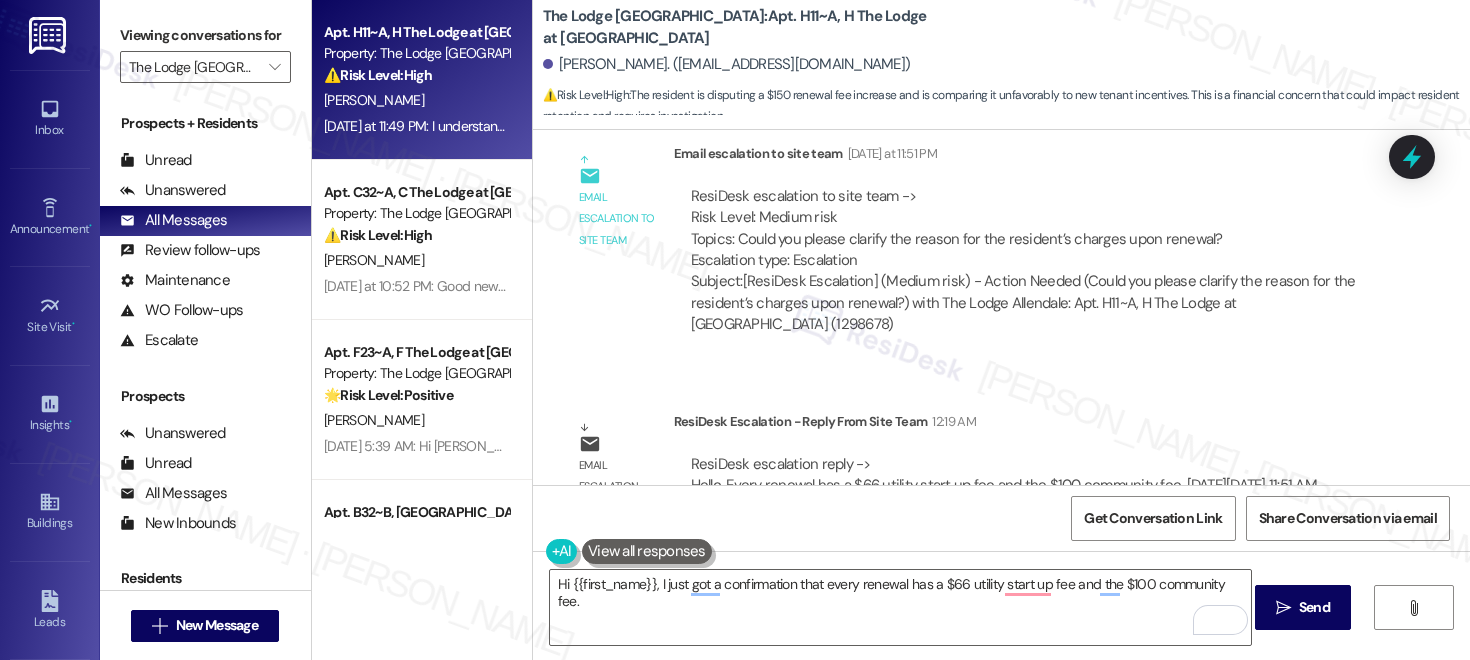 click on "[PERSON_NAME]. ([EMAIL_ADDRESS][DOMAIN_NAME])" at bounding box center [727, 64] 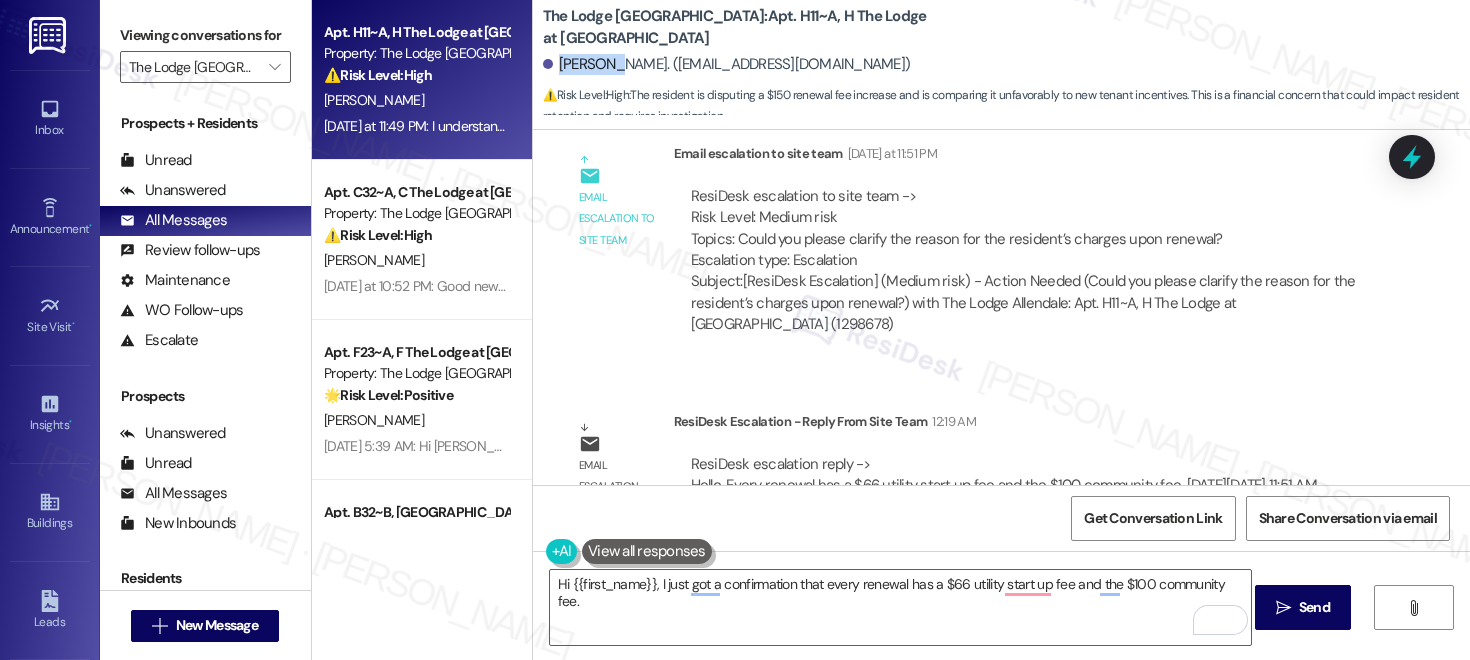 click on "[PERSON_NAME]. ([EMAIL_ADDRESS][DOMAIN_NAME])" at bounding box center (727, 64) 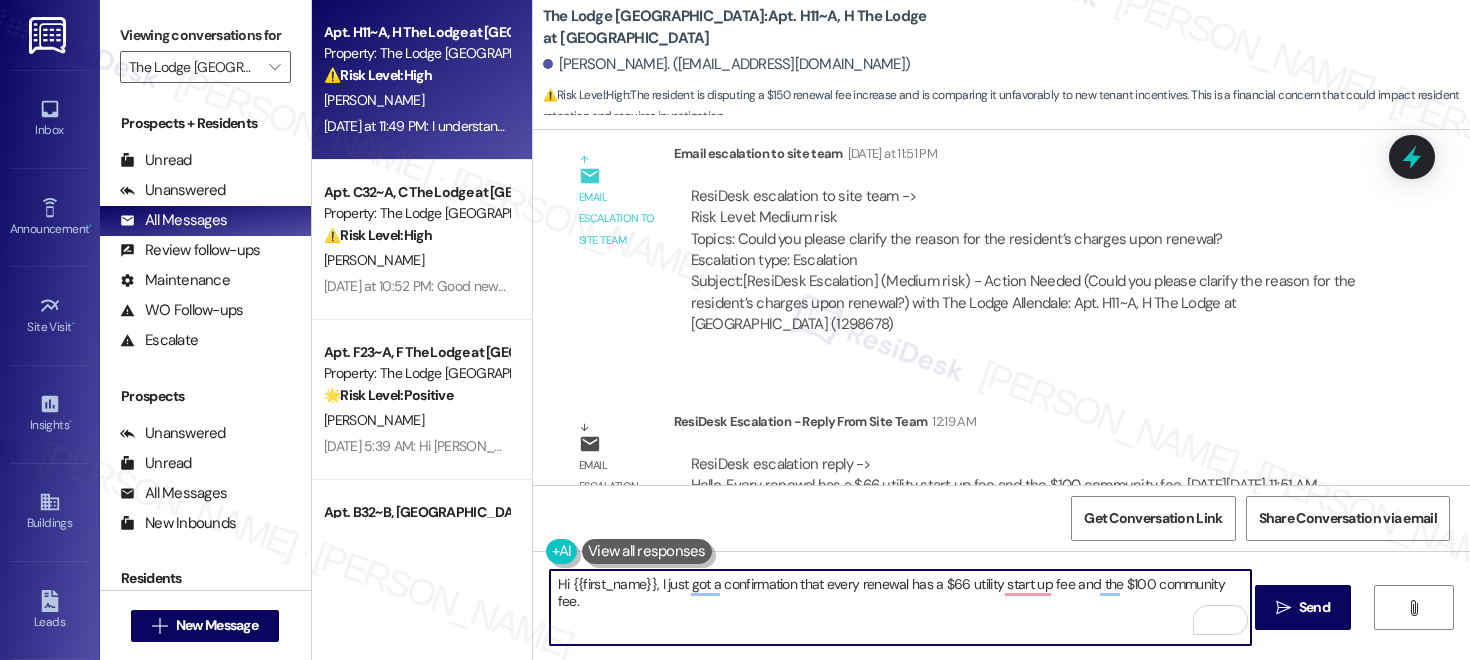 drag, startPoint x: 562, startPoint y: 588, endPoint x: 644, endPoint y: 585, distance: 82.05486 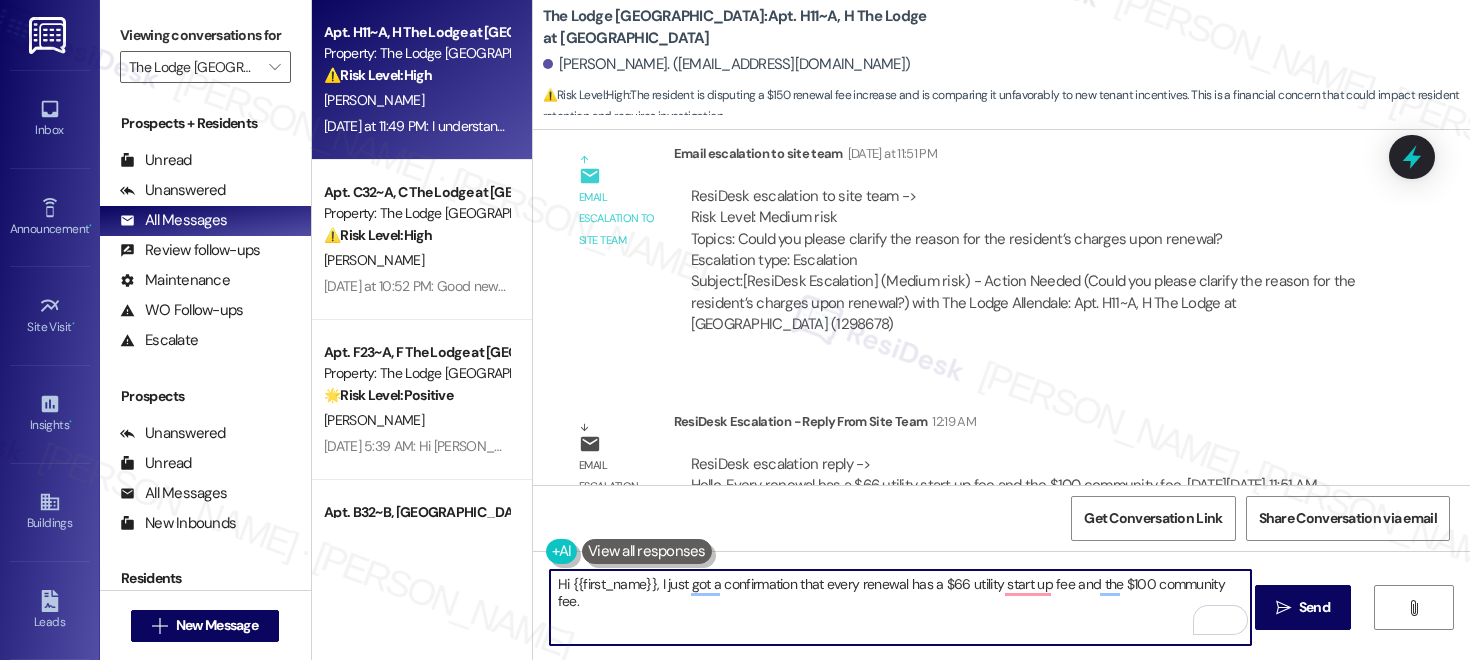 click on "Hi {{first_name}}, I just got a confirmation that every renewal has a $66 utility start up fee and the $100 community fee." at bounding box center (900, 607) 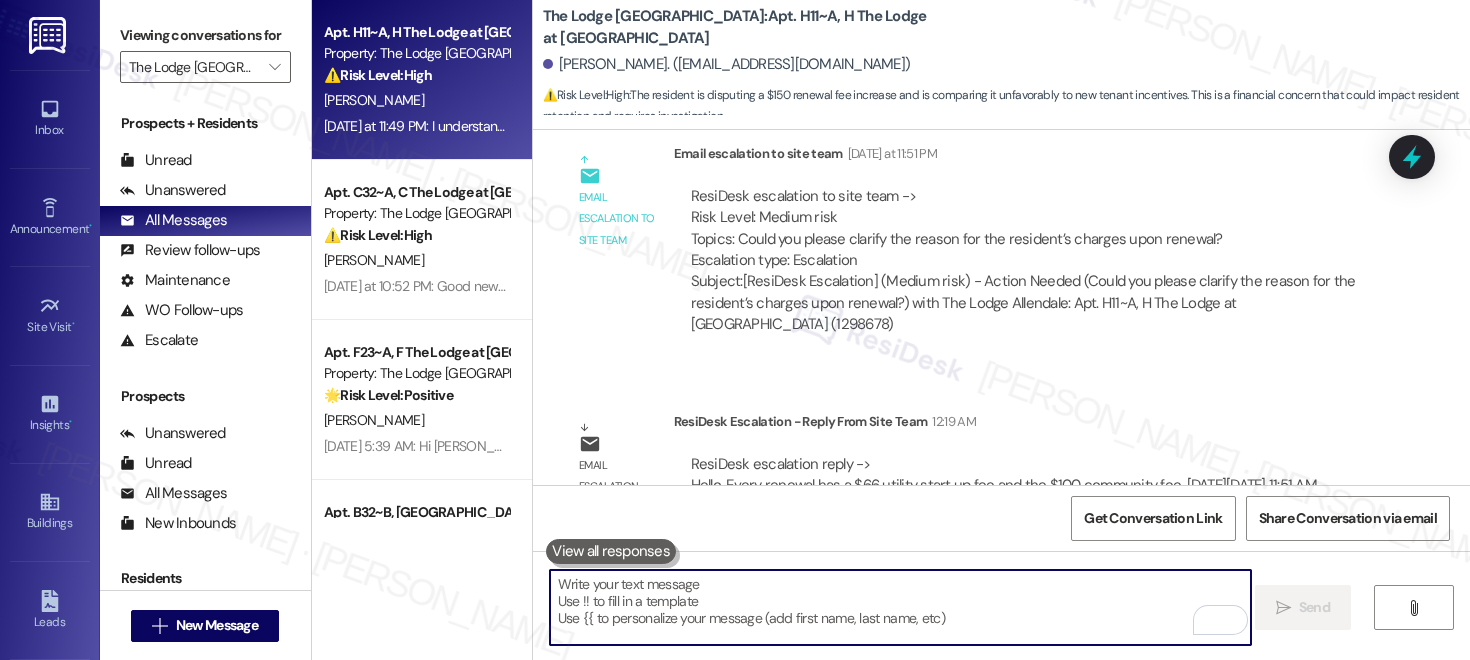 click at bounding box center [900, 607] 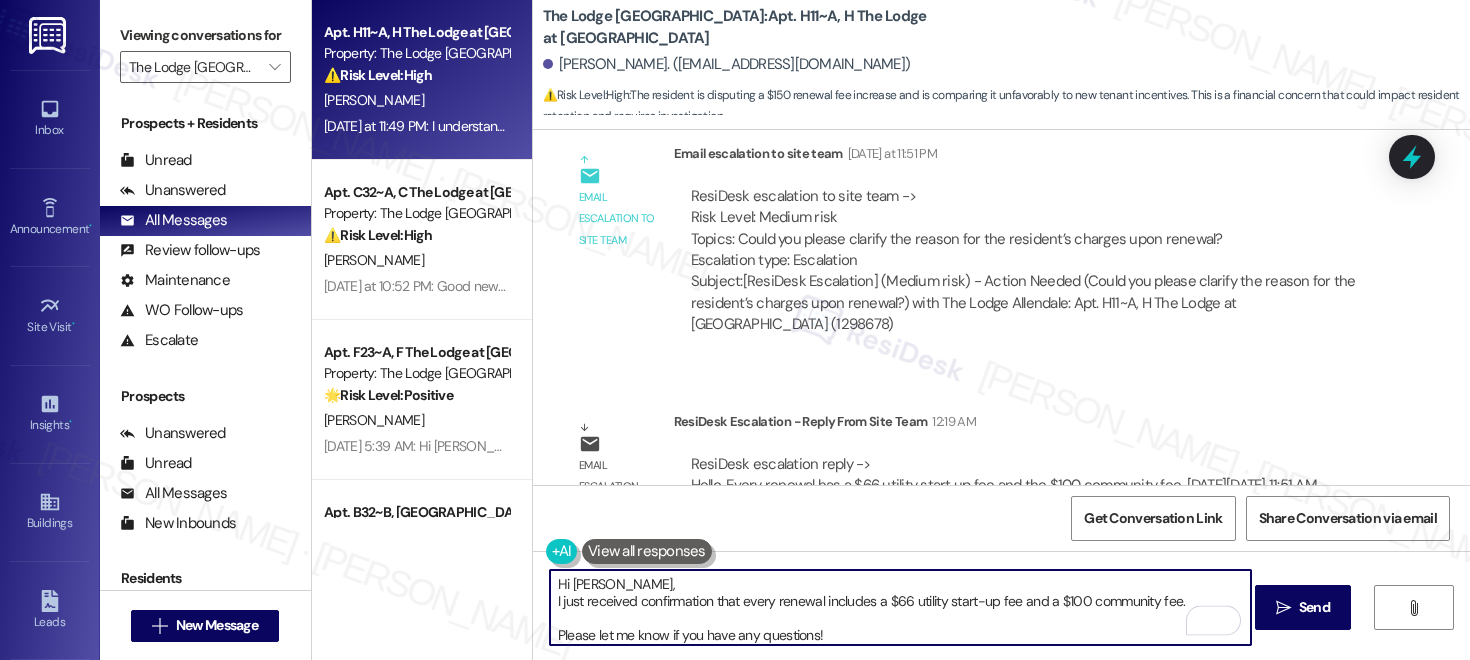 click on "Hi [PERSON_NAME],
I just received confirmation that every renewal includes a $66 utility start-up fee and a $100 community fee.
Please let me know if you have any questions!" at bounding box center [900, 607] 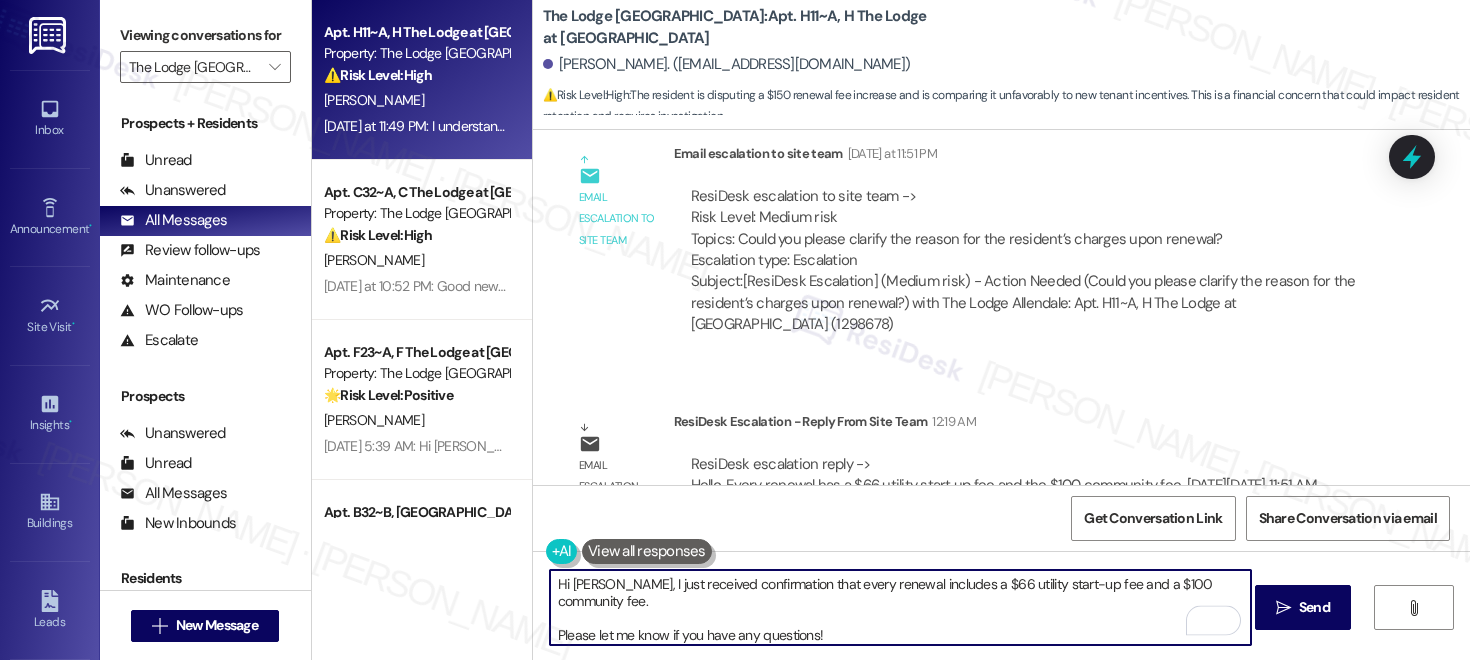 click on "Hi [PERSON_NAME], I just received confirmation that every renewal includes a $66 utility start-up fee and a $100 community fee.
Please let me know if you have any questions!" at bounding box center (900, 607) 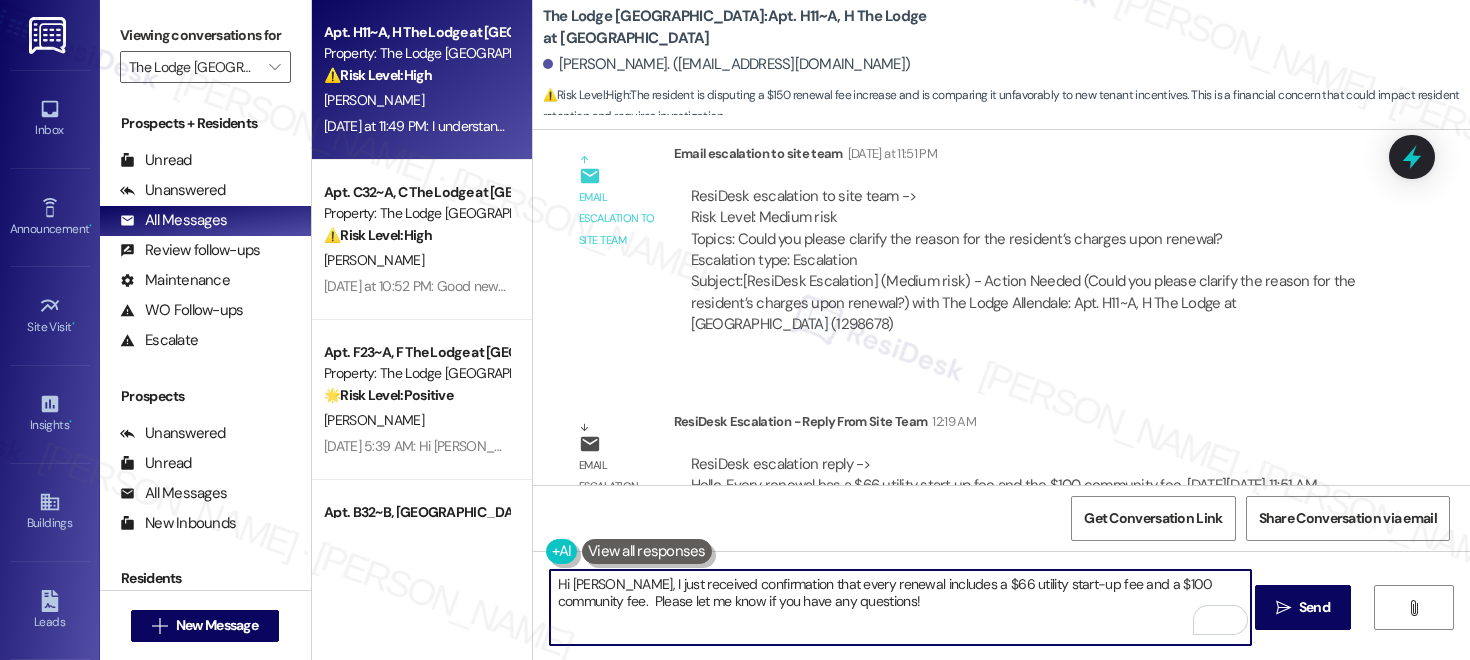 click on "Hi [PERSON_NAME], I just received confirmation that every renewal includes a $66 utility start-up fee and a $100 community fee.  Please let me know if you have any questions!" at bounding box center [900, 607] 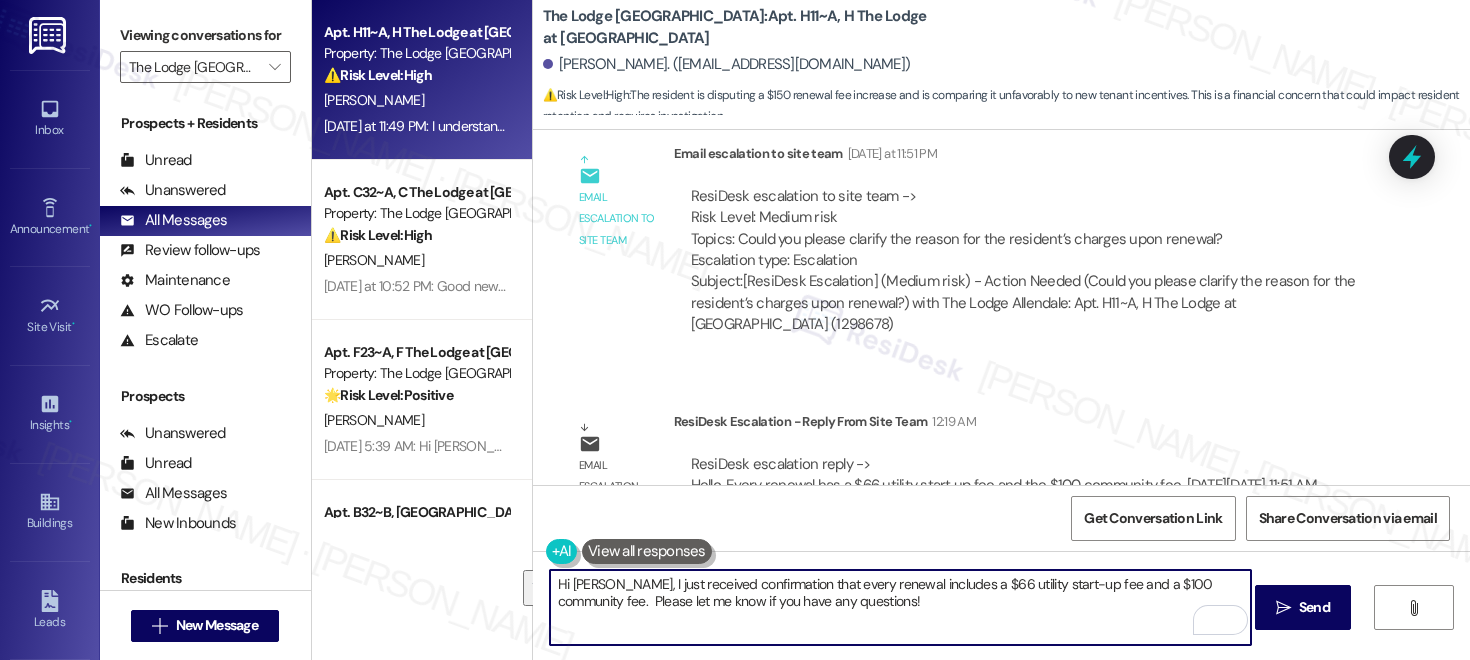 click on "Hi [PERSON_NAME], I just received confirmation that every renewal includes a $66 utility start-up fee and a $100 community fee.  Please let me know if you have any questions!" at bounding box center [900, 607] 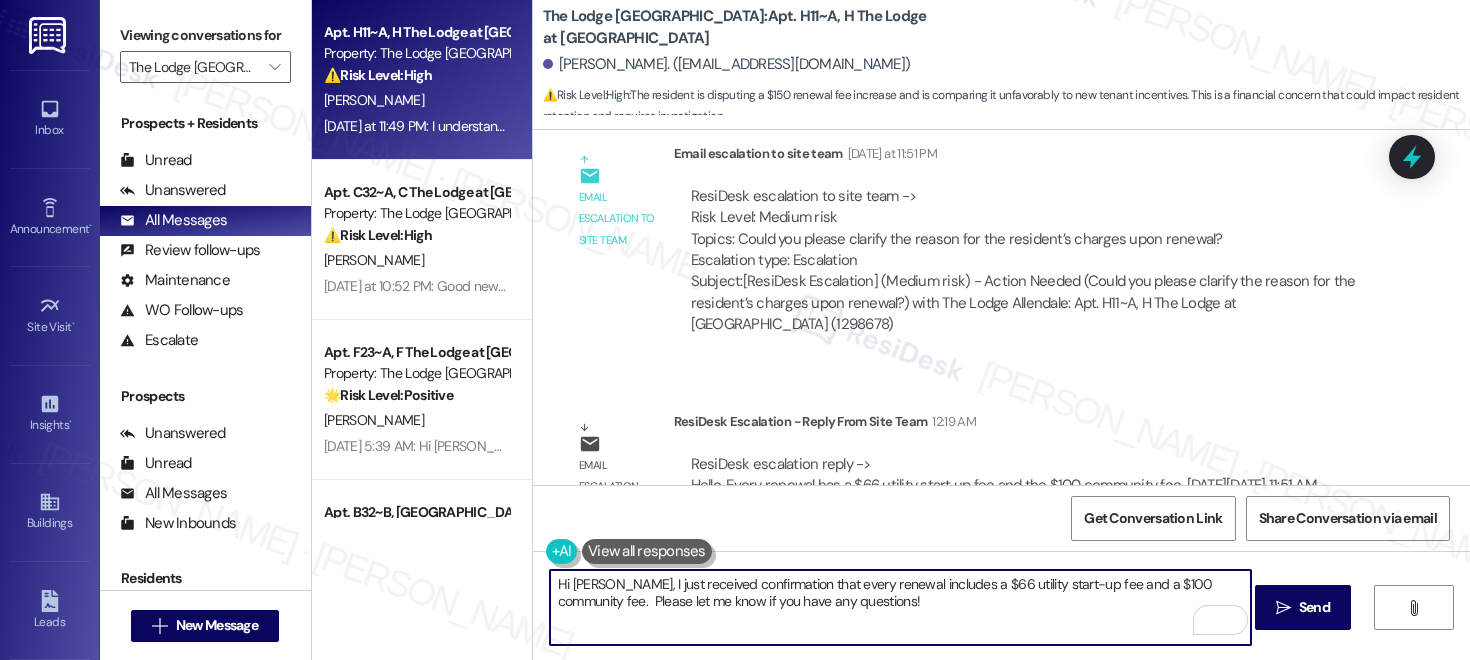 click on "Hi [PERSON_NAME], I just received confirmation that every renewal includes a $66 utility start-up fee and a $100 community fee.  Please let me know if you have any questions!" at bounding box center [900, 607] 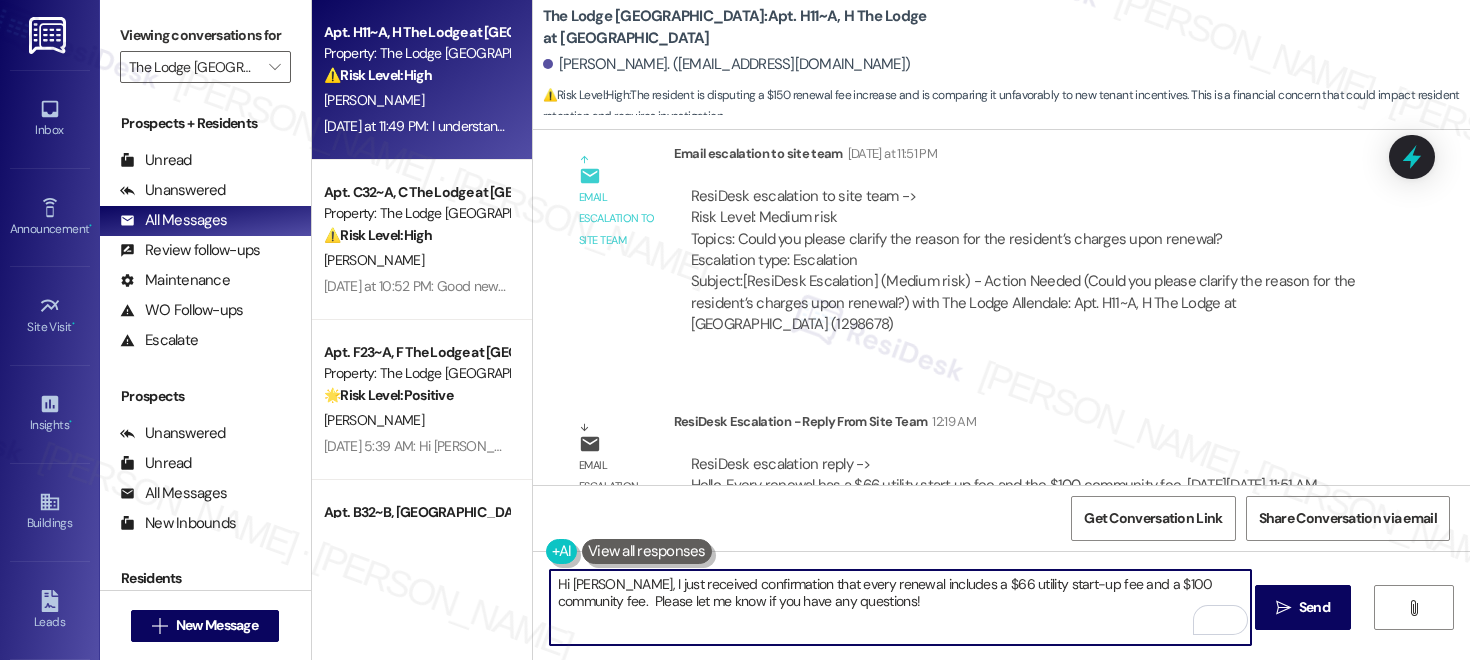 click on "Hi [PERSON_NAME], I just received confirmation that every renewal includes a $66 utility start-up fee and a $100 community fee.  Please let me know if you have any questions!" at bounding box center [900, 607] 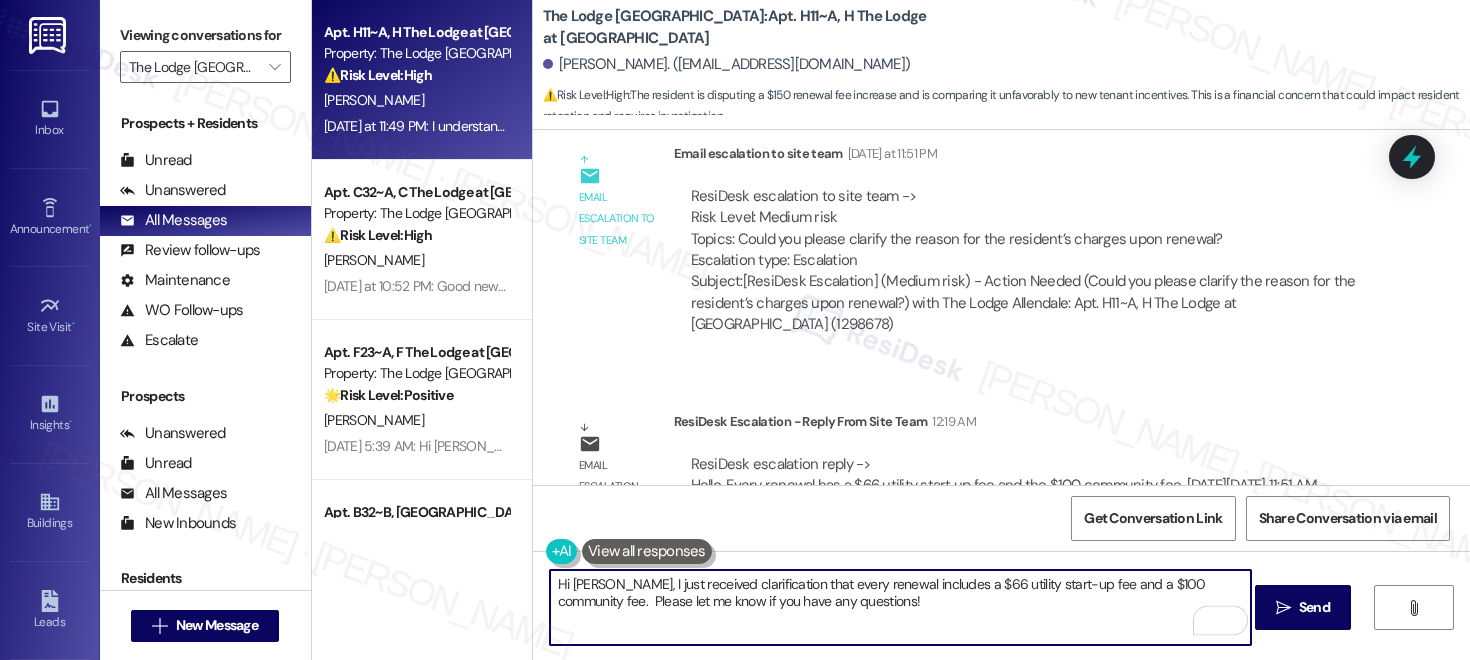 click on "Hi [PERSON_NAME], I just received clarification that every renewal includes a $66 utility start-up fee and a $100 community fee.  Please let me know if you have any questions!" at bounding box center (900, 607) 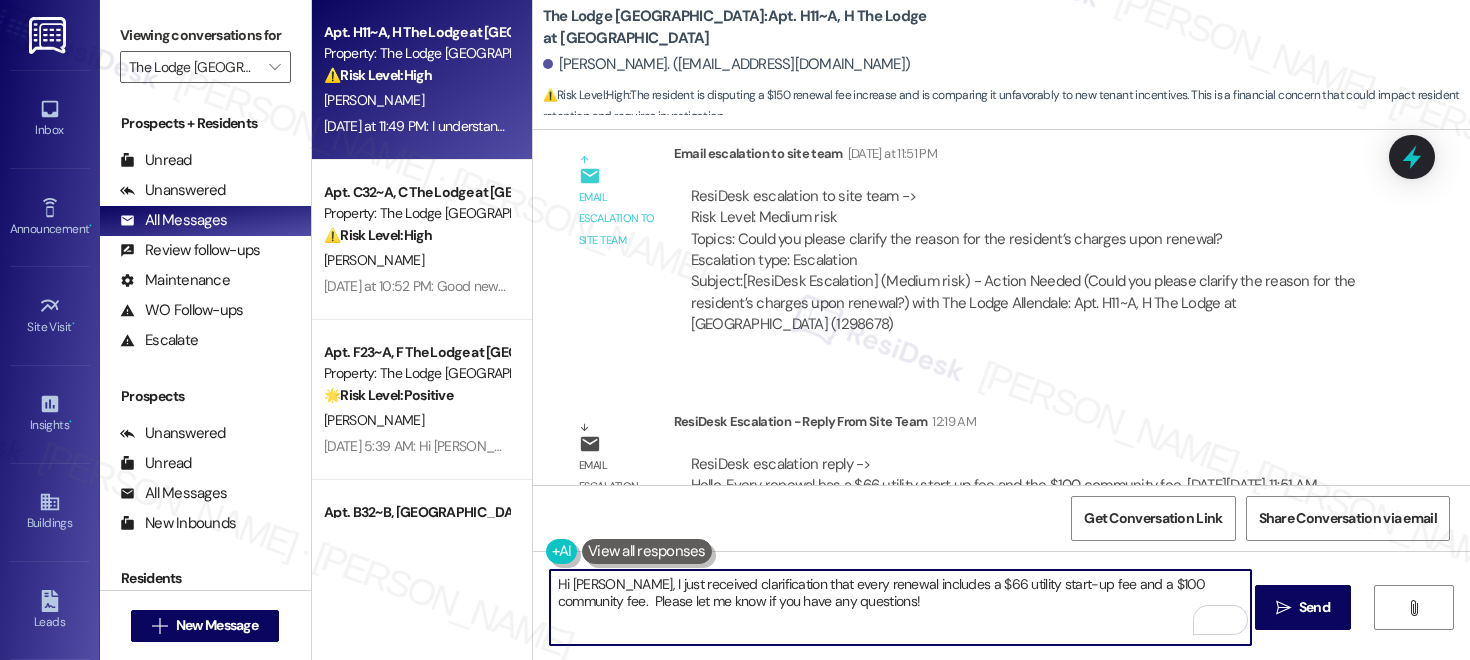 click on "Hi [PERSON_NAME], I just received clarification that every renewal includes a $66 utility start-up fee and a $100 community fee.  Please let me know if you have any questions!" at bounding box center [900, 607] 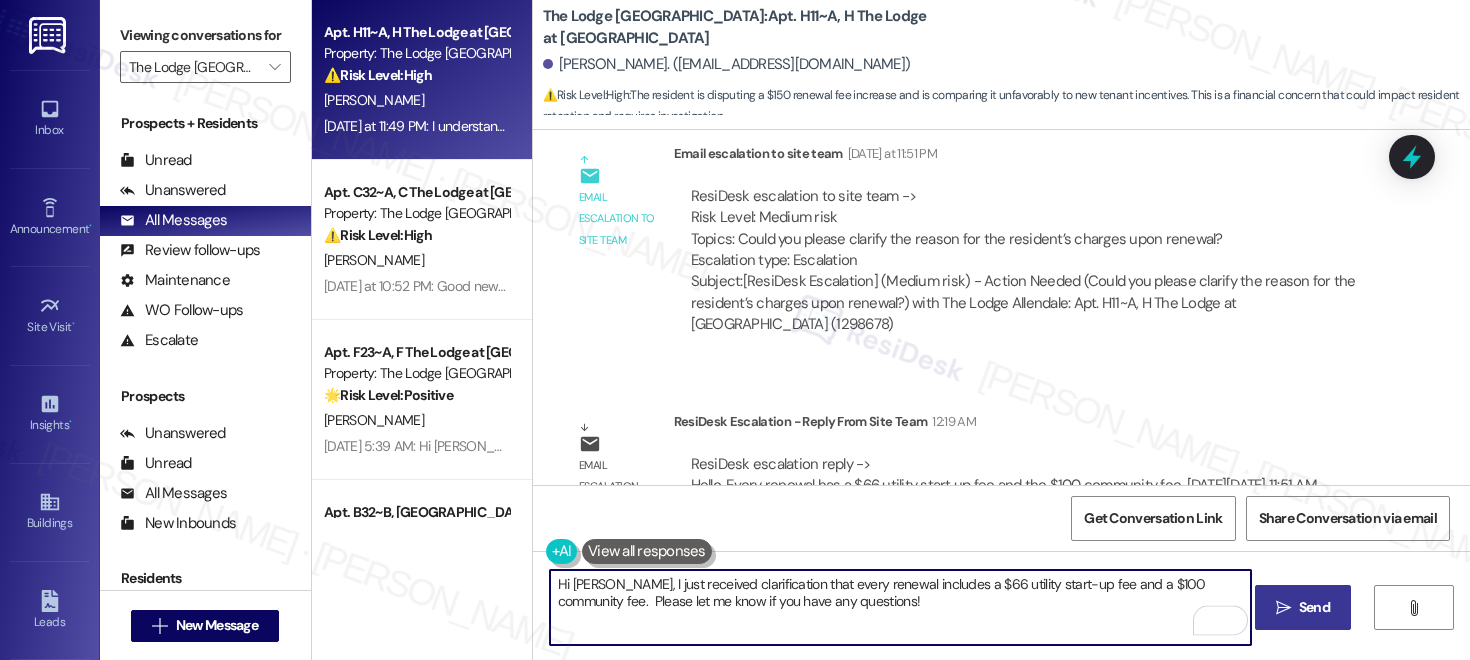 type on "Hi [PERSON_NAME], I just received clarification that every renewal includes a $66 utility start-up fee and a $100 community fee.  Please let me know if you have any questions!" 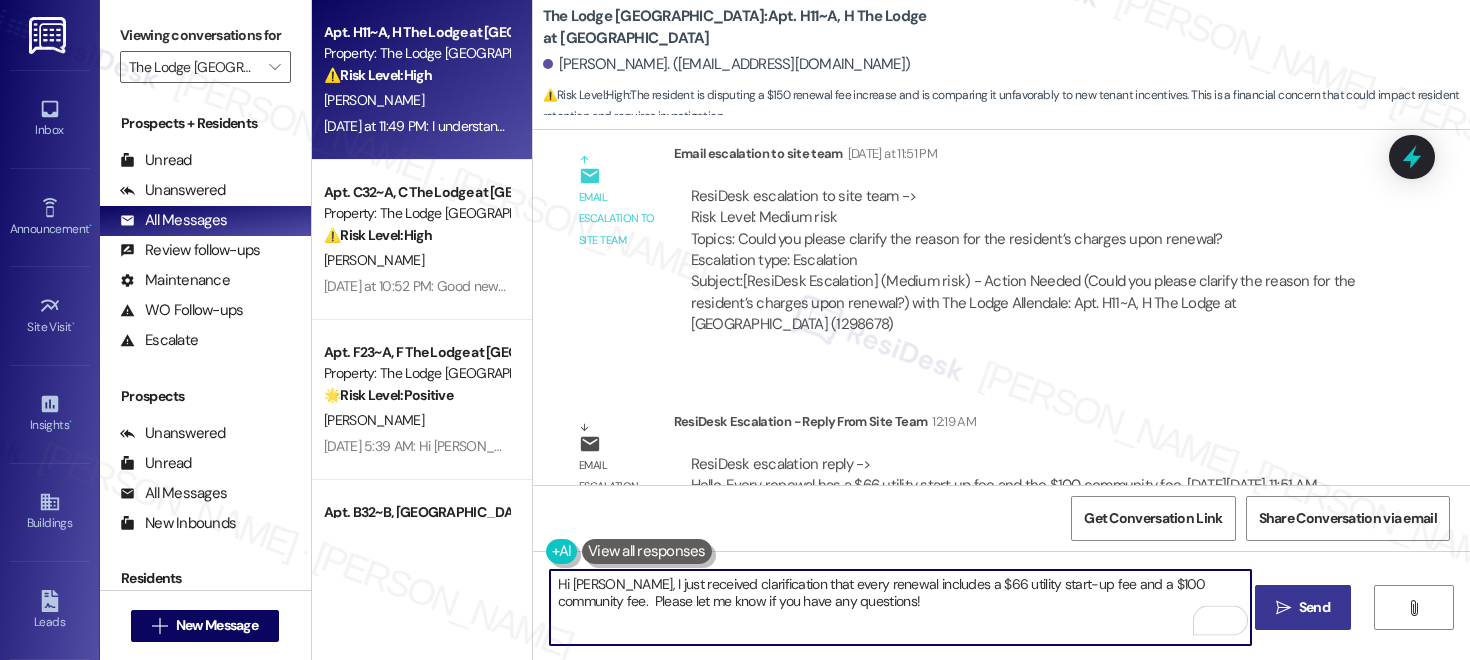 click on " Send" at bounding box center (1303, 607) 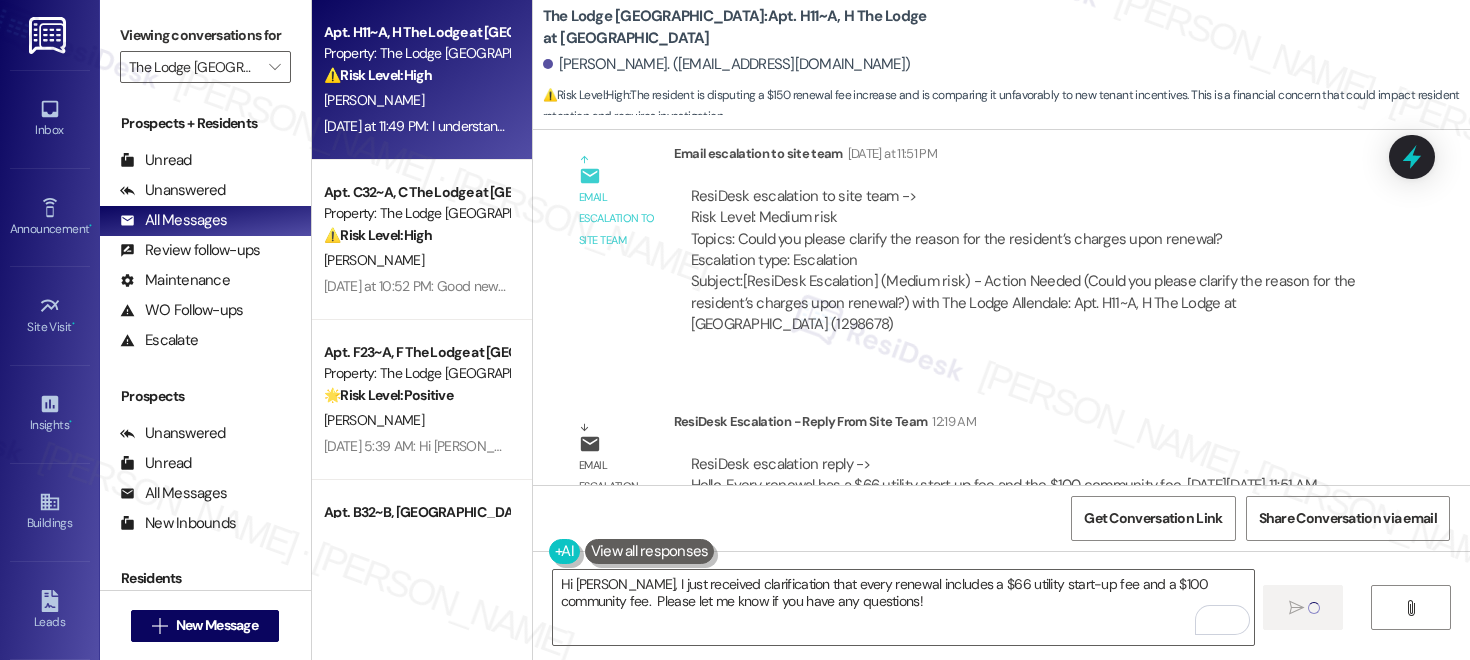 type 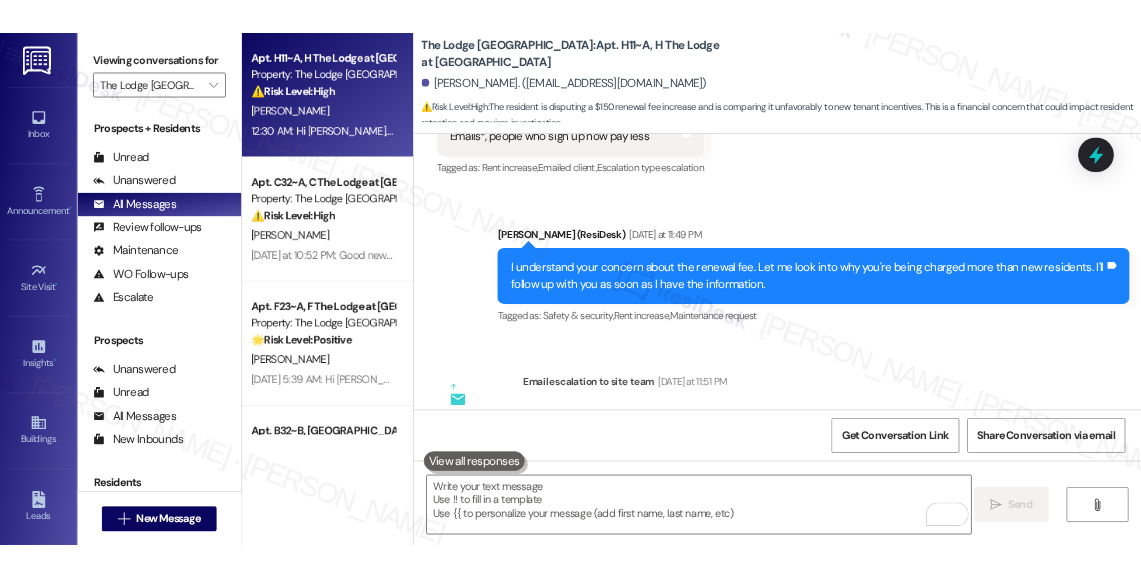 scroll, scrollTop: 3441, scrollLeft: 0, axis: vertical 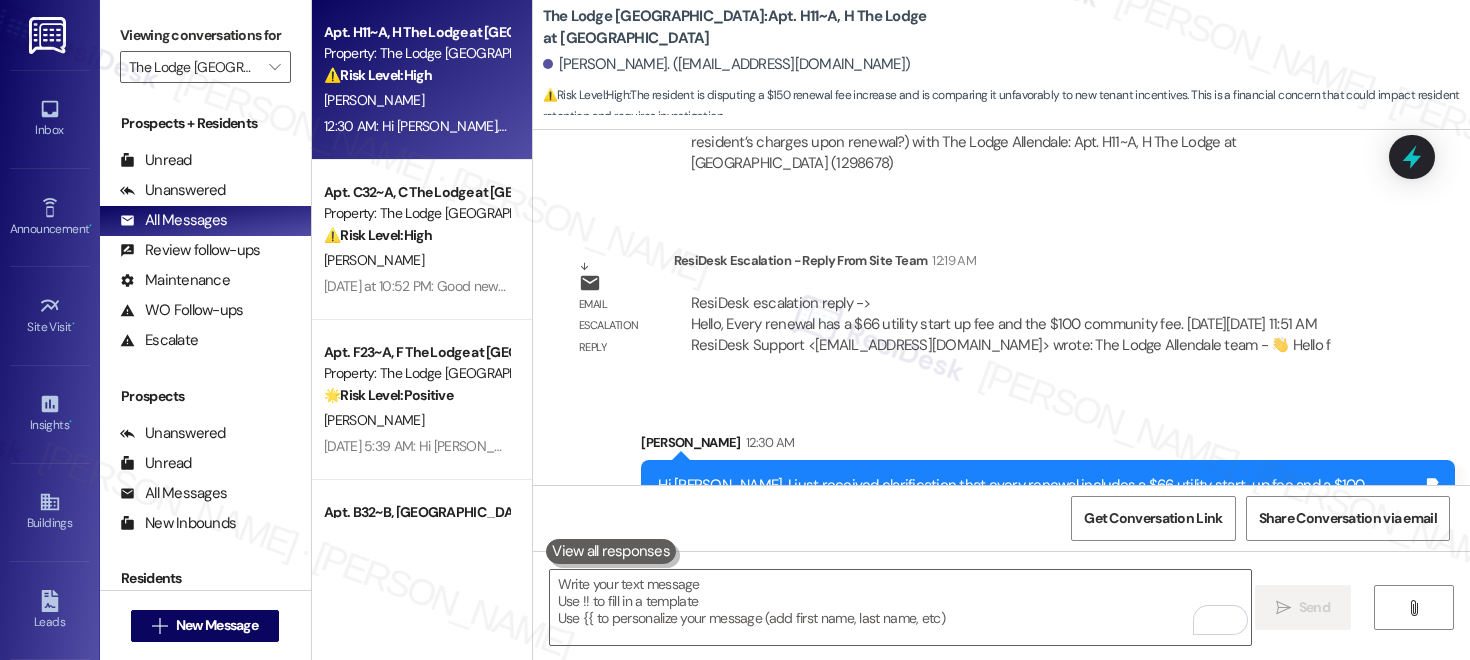 click on "Hi [PERSON_NAME], I just received clarification that every renewal includes a $66 utility start-up fee and a $100 community fee.  Please let me know if you have any questions!" at bounding box center (1040, 496) 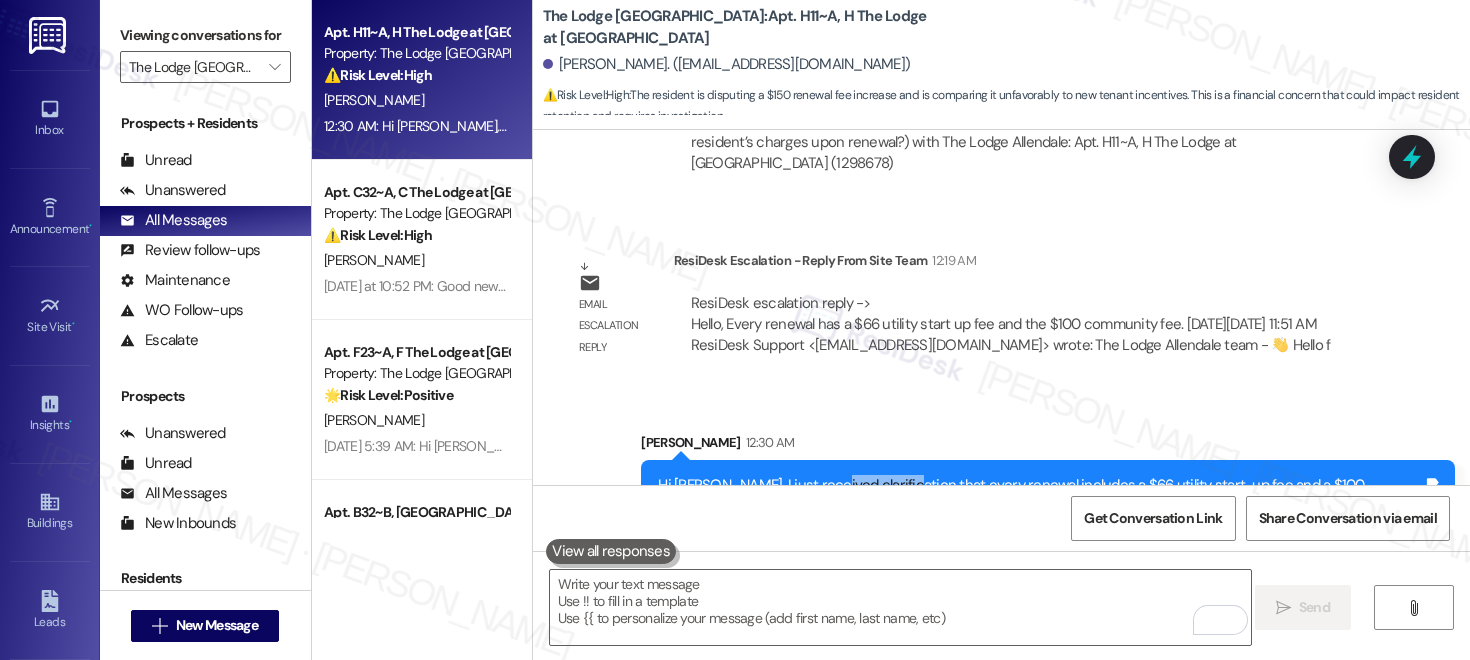 click on "Hi [PERSON_NAME], I just received clarification that every renewal includes a $66 utility start-up fee and a $100 community fee.  Please let me know if you have any questions!" at bounding box center (1040, 496) 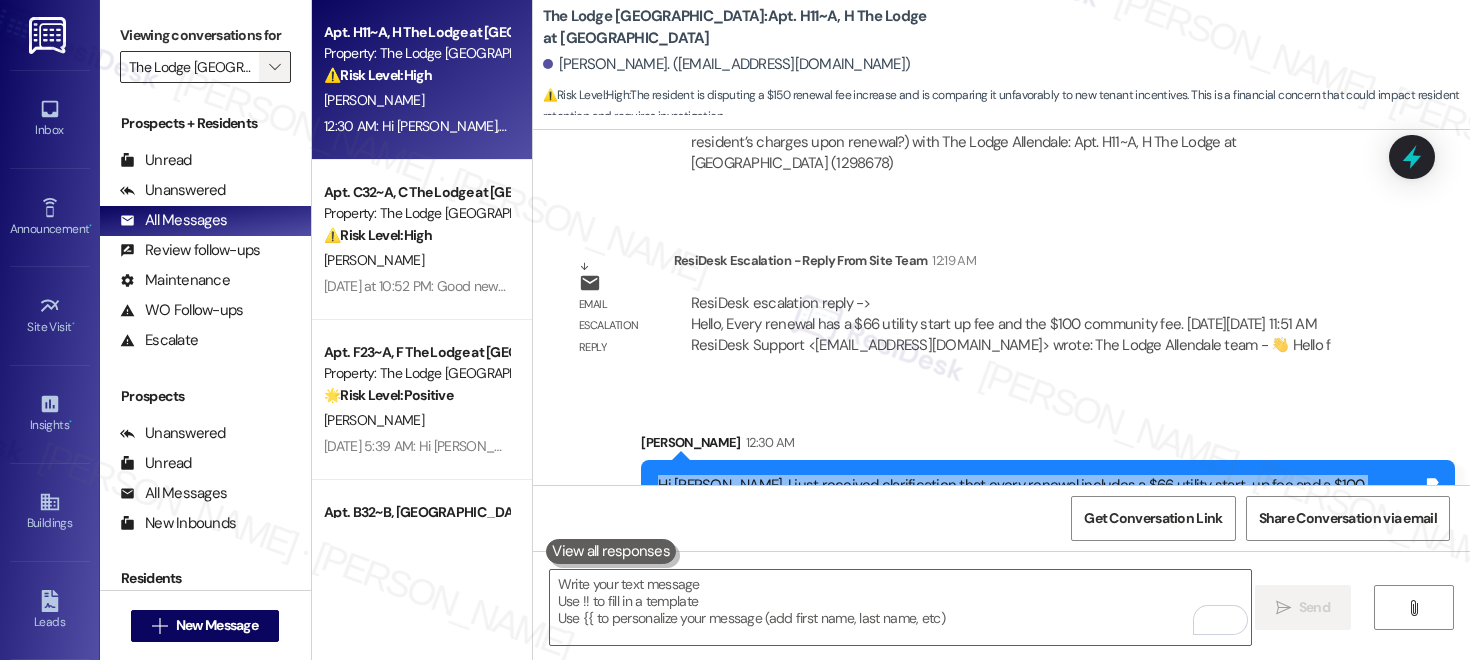 click on "" at bounding box center [274, 67] 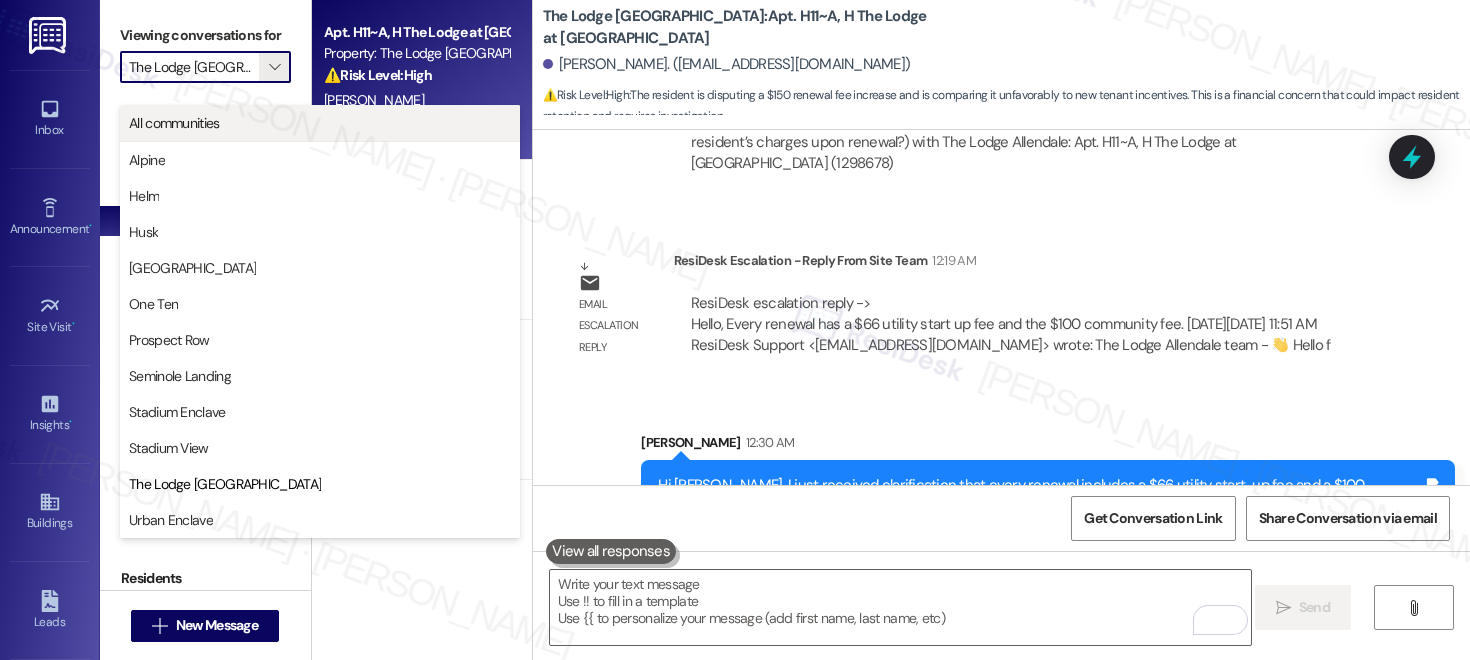 click on "All communities" at bounding box center [320, 123] 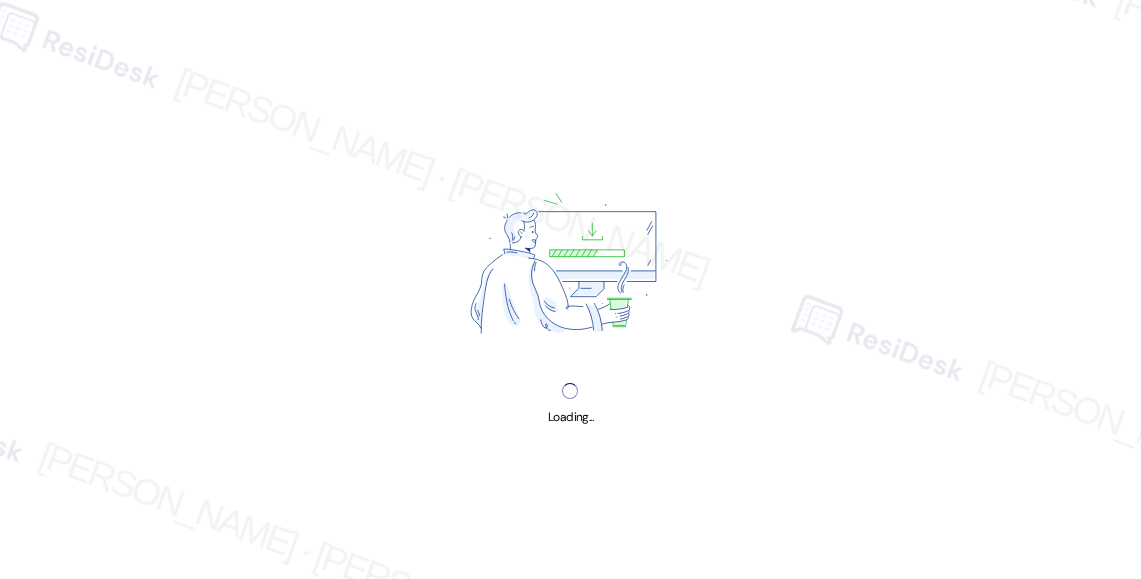 scroll, scrollTop: 0, scrollLeft: 0, axis: both 